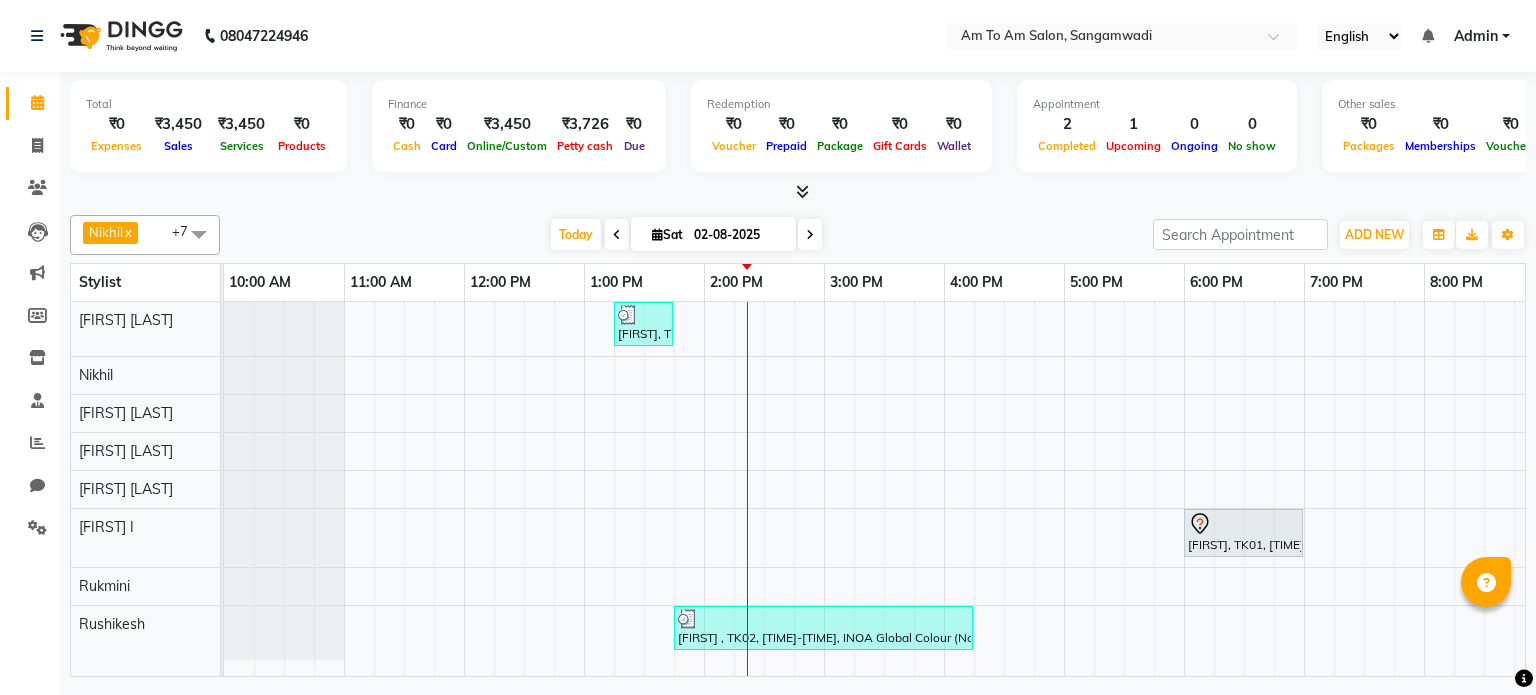 scroll, scrollTop: 0, scrollLeft: 0, axis: both 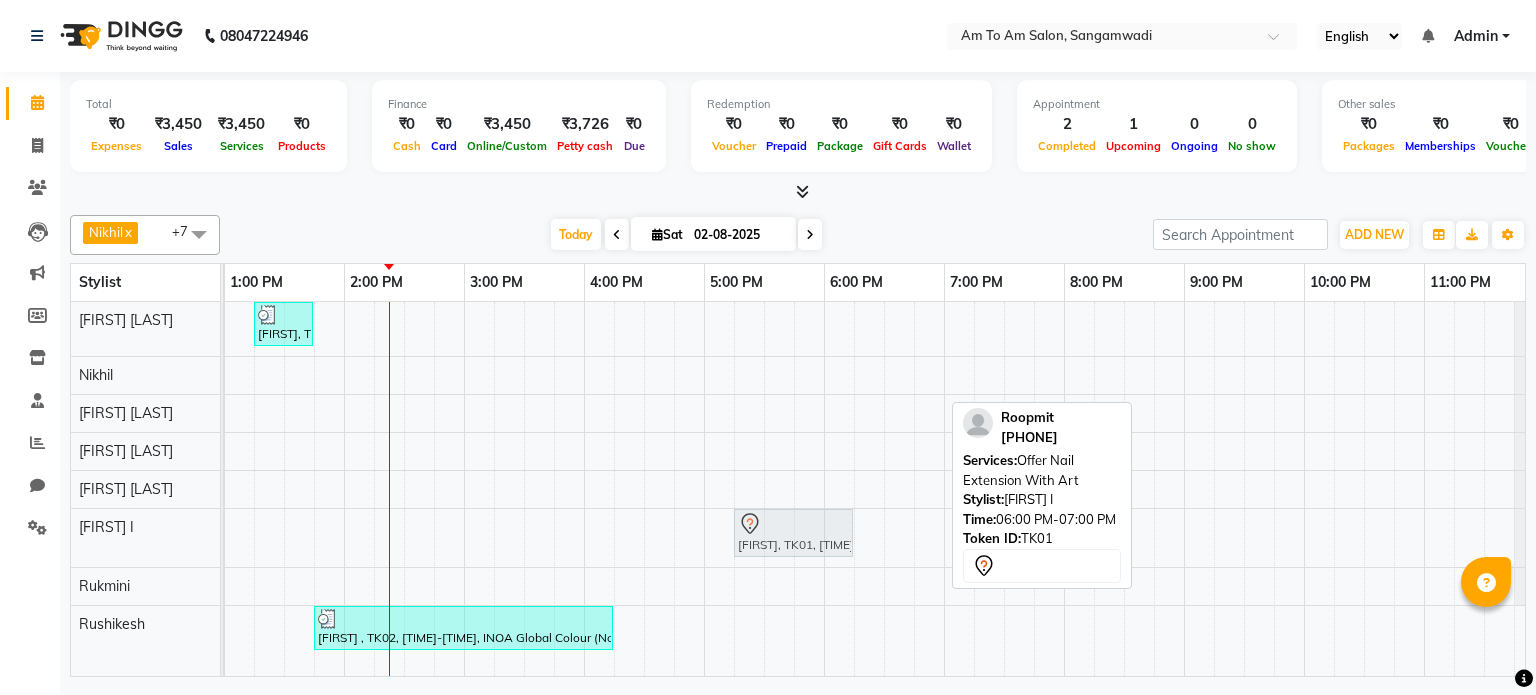 drag, startPoint x: 893, startPoint y: 539, endPoint x: 794, endPoint y: 526, distance: 99.849884 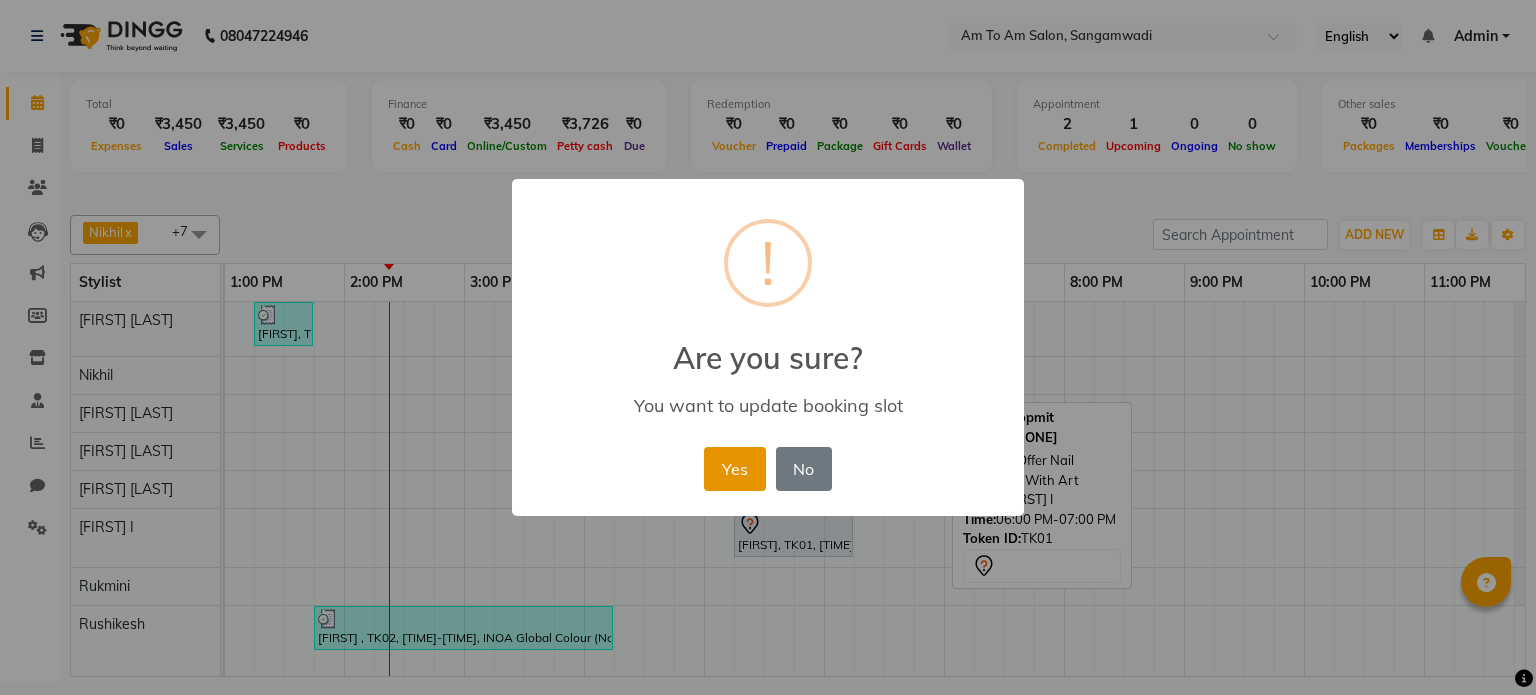 click on "Yes" at bounding box center [734, 469] 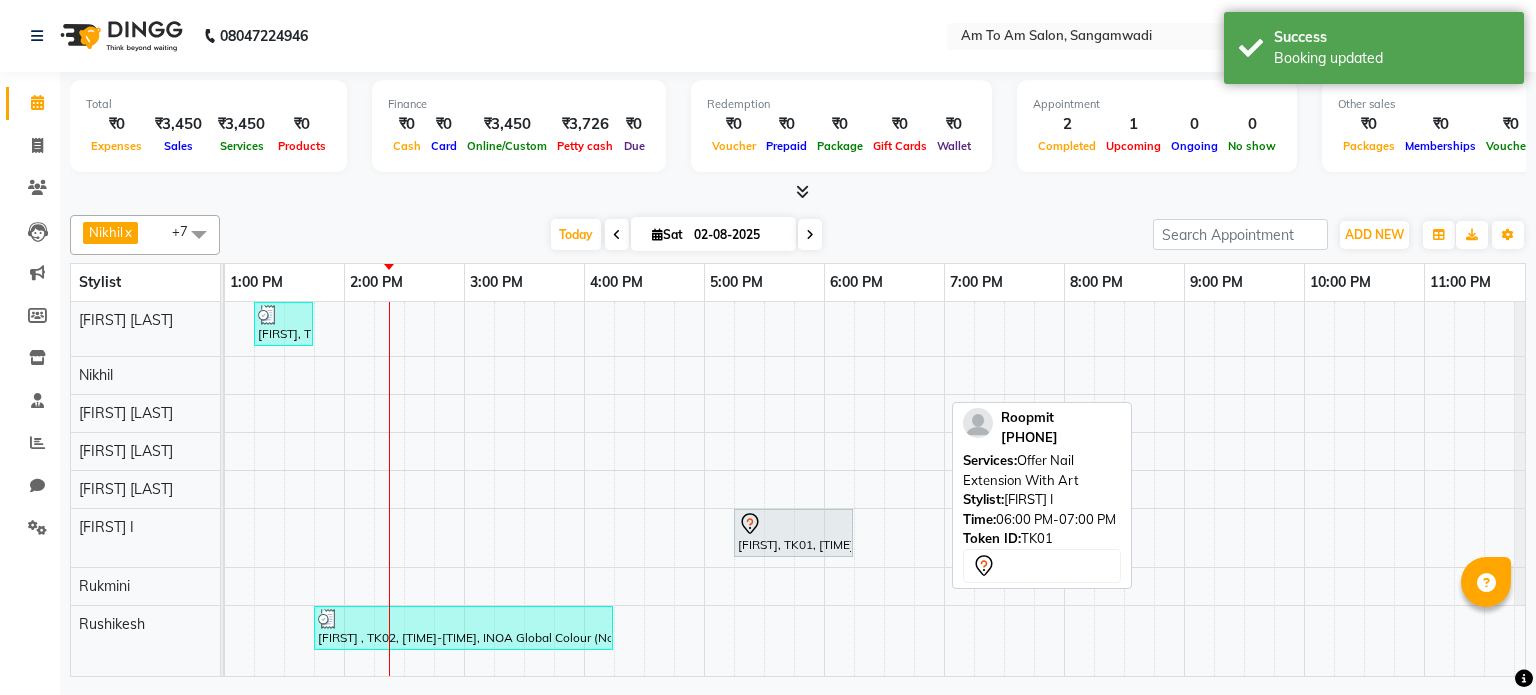 click on "Total  ₹0  Expenses ₹3,450  Sales ₹3,450  Services ₹0  Products Finance  ₹0  Cash ₹0  Card ₹3,450  Online/Custom ₹3,726 Petty cash ₹0 Due  Redemption  ₹0 Voucher ₹0 Prepaid ₹0 Package ₹0  Gift Cards ₹0  Wallet  Appointment  2 Completed 1 Upcoming 0 Ongoing 0 No show  Other sales  ₹0  Packages ₹0  Memberships ₹0  Vouchers ₹0  Prepaids ₹0  Gift Cards [FIRST]   x [FIRST] [LAST]   x [FIRST] [LAST]   x [FIRST] [LAST]  x [FIRST]   x [FIRST]  x [FIRST] [LAST]   x [FIRST] I  x +7 Select All [FIRST] [LAST]  [FIRST] I [FIRST] [LAST] [FIRST] [LAST] [FIRST]  [FIRST] [LAST]  [FIRST] [LAST]  [FIRST] [LAST]  [FIRST] [LAST]  [FIRST] [LAST]  Today  Sat 02-08-2025 Toggle Dropdown Add Appointment Add Invoice Add Expense Add Attendance Add Client Add Transaction Toggle Dropdown Add Appointment Add Invoice Add Expense Add Attendance Add Client ADD NEW Toggle Dropdown Add Appointment Add Invoice Add Expense Add Attendance Add Client Add Transaction [FIRST]   x [FIRST] [LAST]   x [FIRST] [LAST]   x [FIRST] [LAST]  x [FIRST]   x [FIRST]  x [FIRST] [LAST]   x [FIRST] I  x +7 Select All [FIRST] [LAST]  [FIRST] I [FIRST] [LAST] [FIRST] [LAST] [FIRST]  [FIRST] [LAST]  [FIRST] [LAST]  [FIRST] [LAST]  [FIRST] [LAST]  [FIRST] [LAST]  Group By  Staff View   Room View  View as Vertical  Vertical - Week View  Horizontal  Horizontal - Week View  List  Toggle Dropdown Calendar Settings Manage Tags   Reset Stylists" 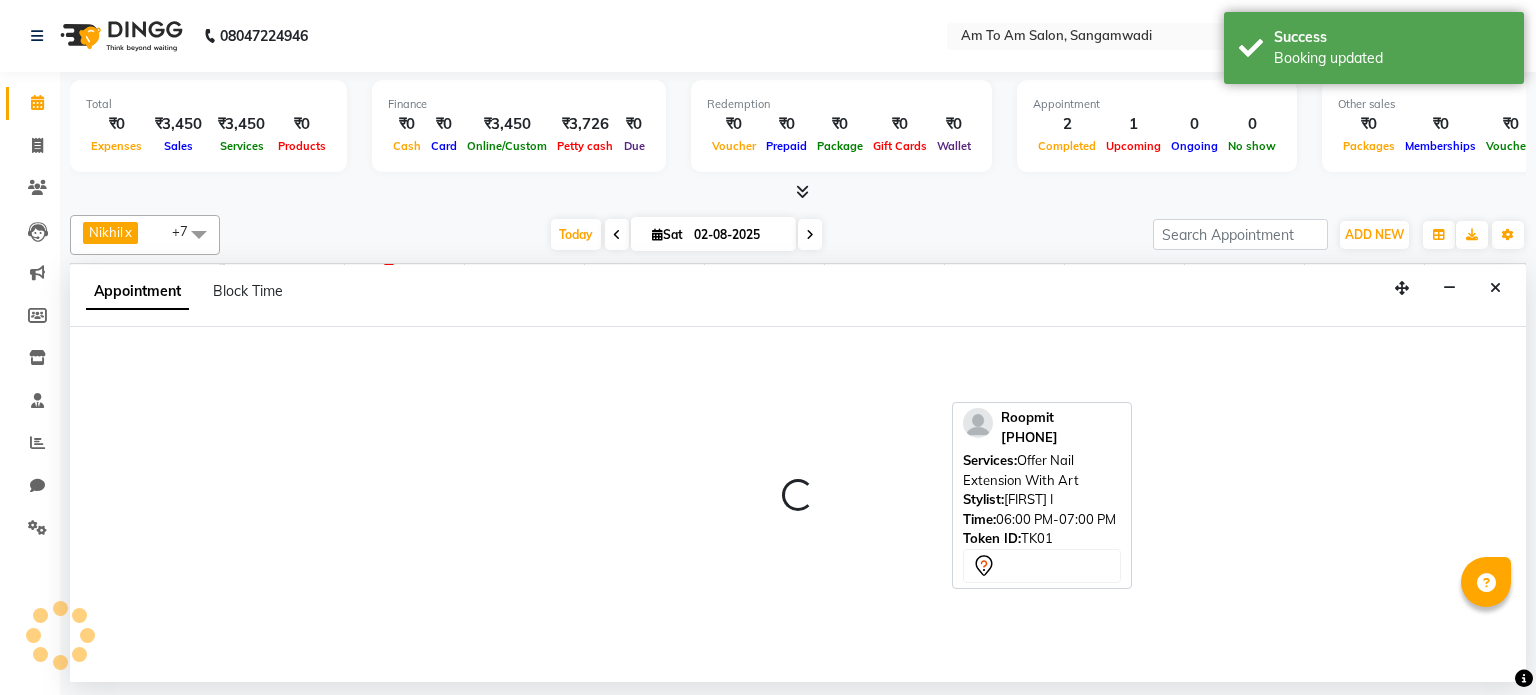 click on "Time:  [TIME]-[TIME]" at bounding box center [1042, 520] 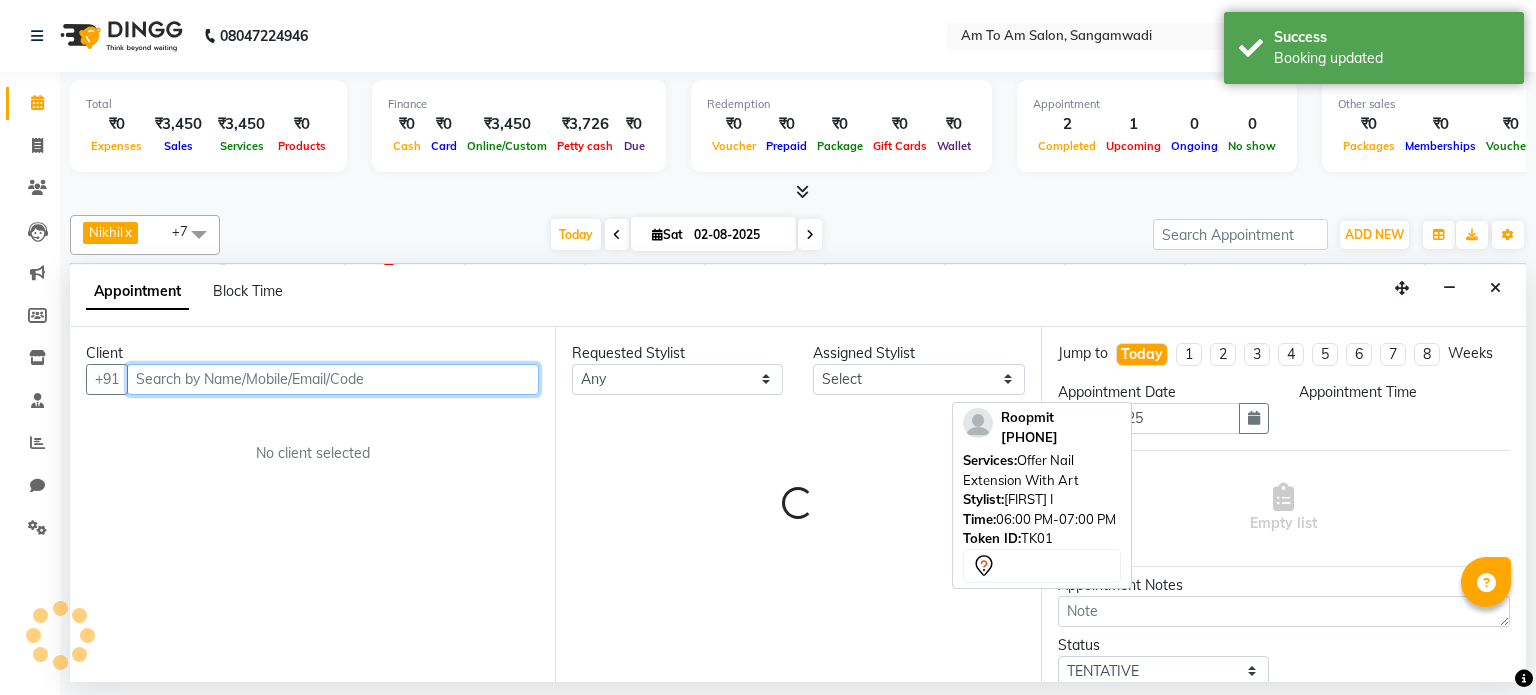 select on "1215" 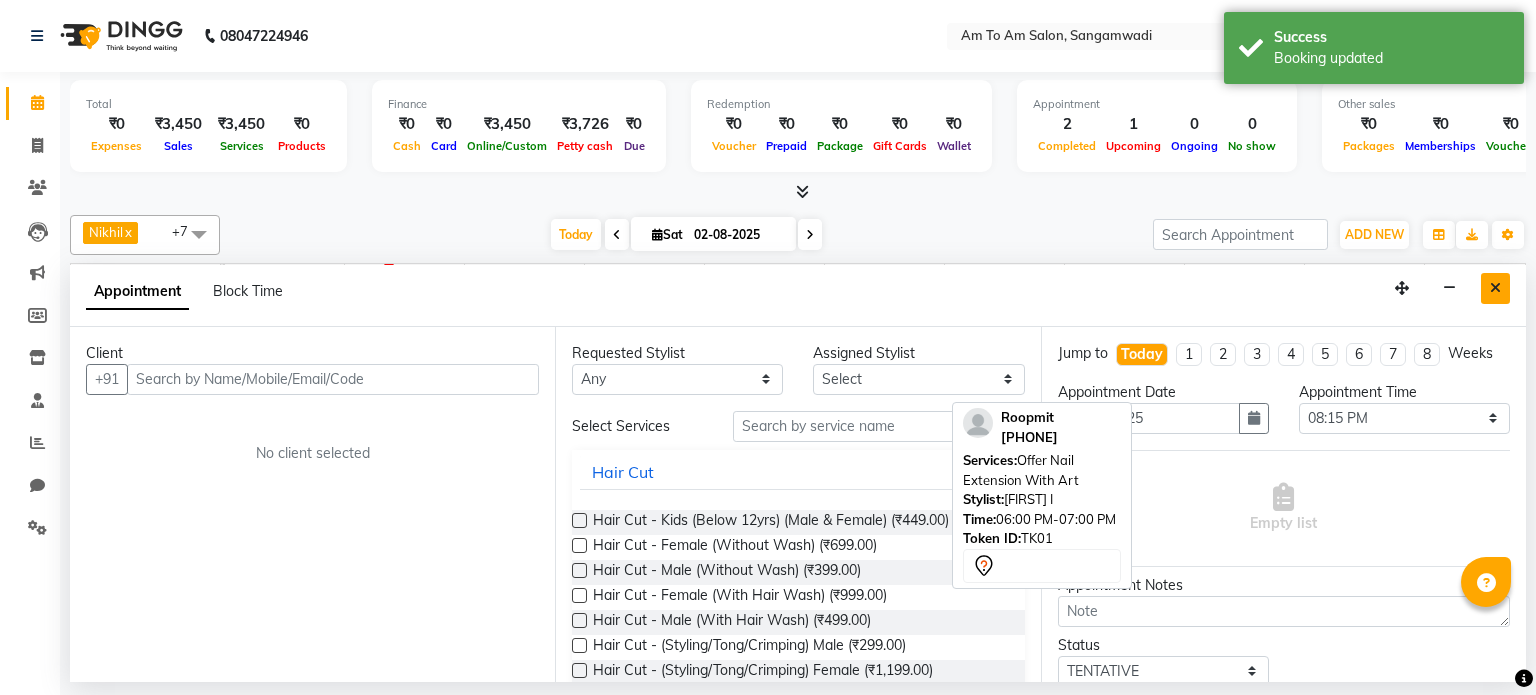 click at bounding box center (1495, 288) 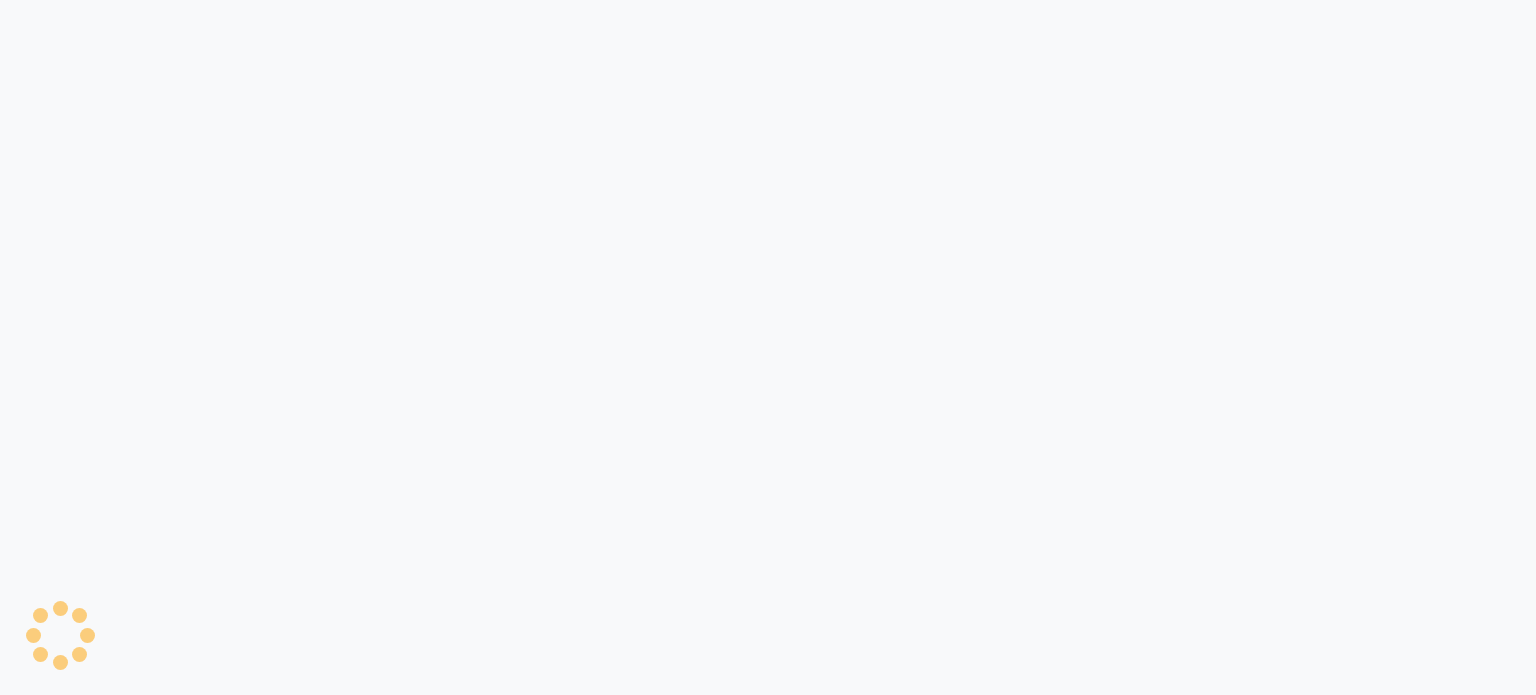 scroll, scrollTop: 0, scrollLeft: 0, axis: both 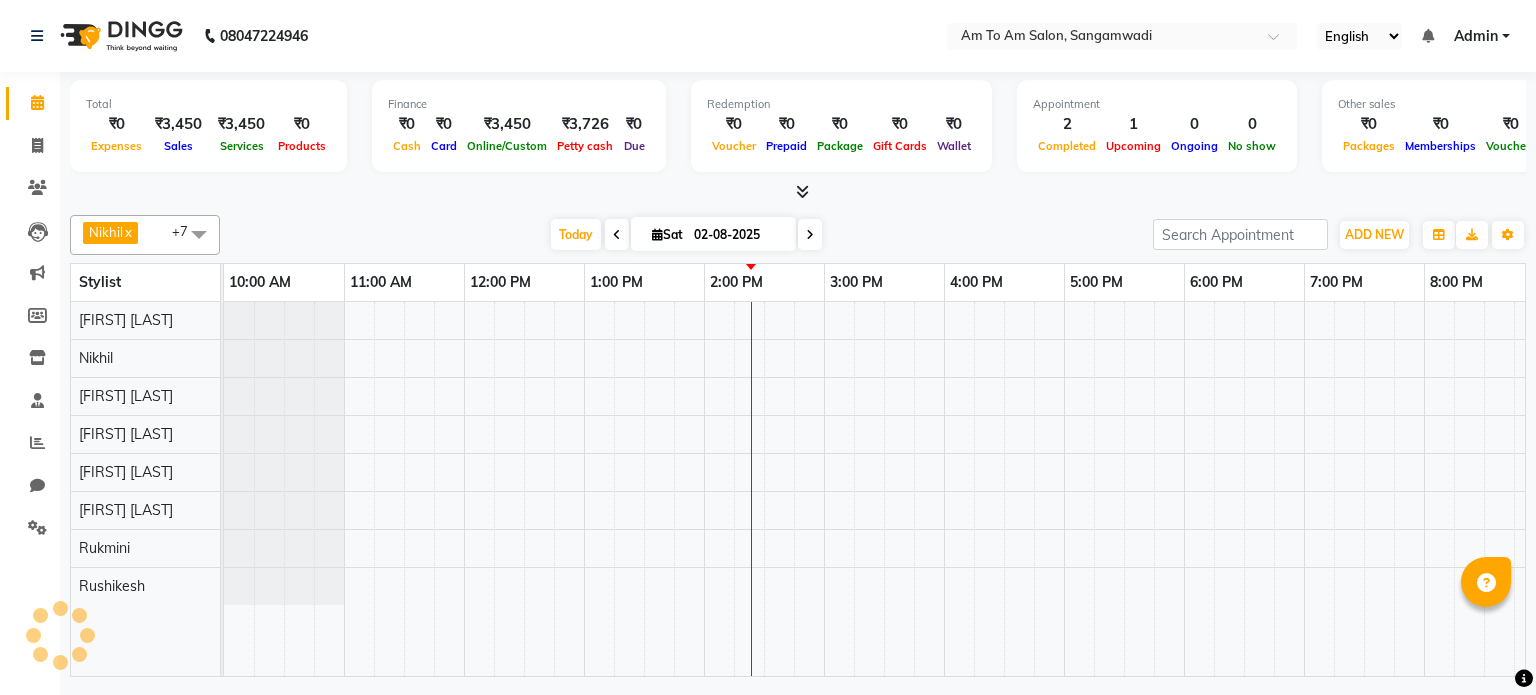 select on "en" 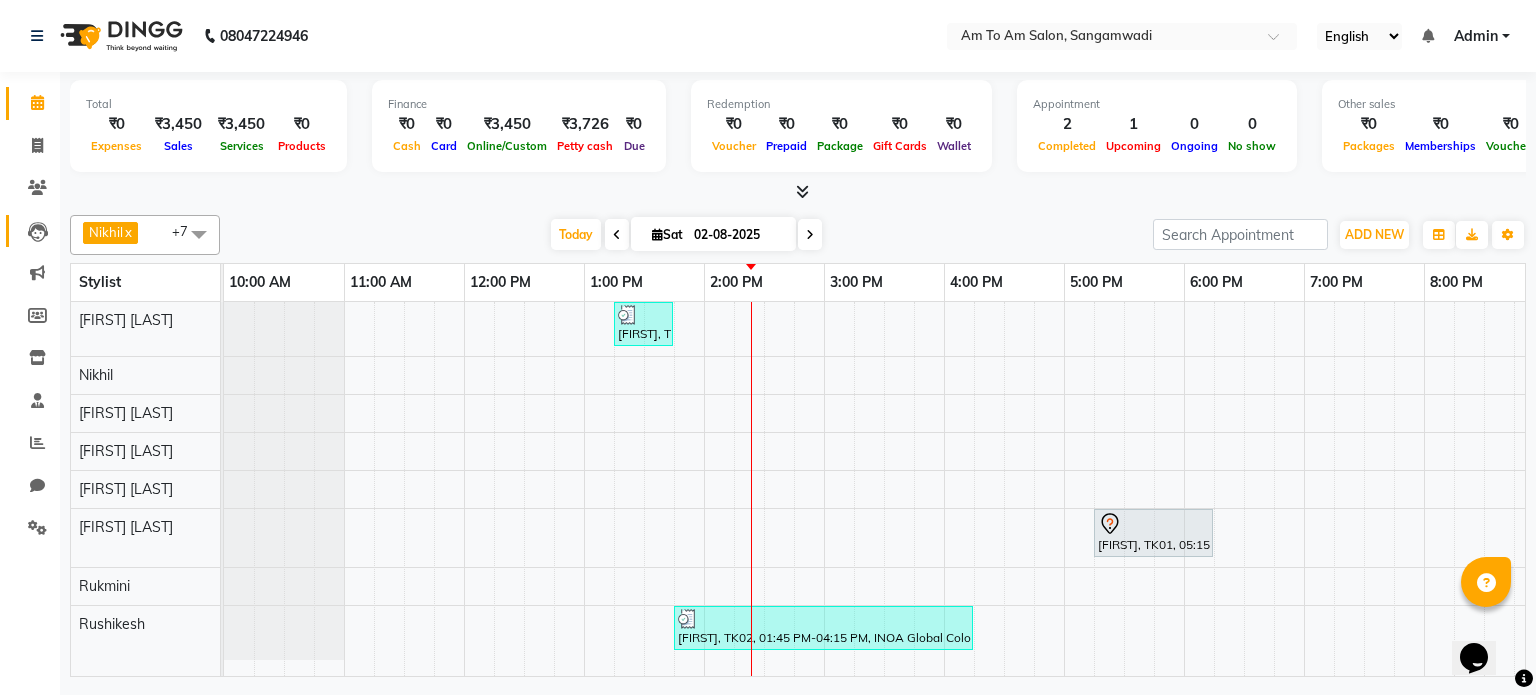 scroll, scrollTop: 0, scrollLeft: 0, axis: both 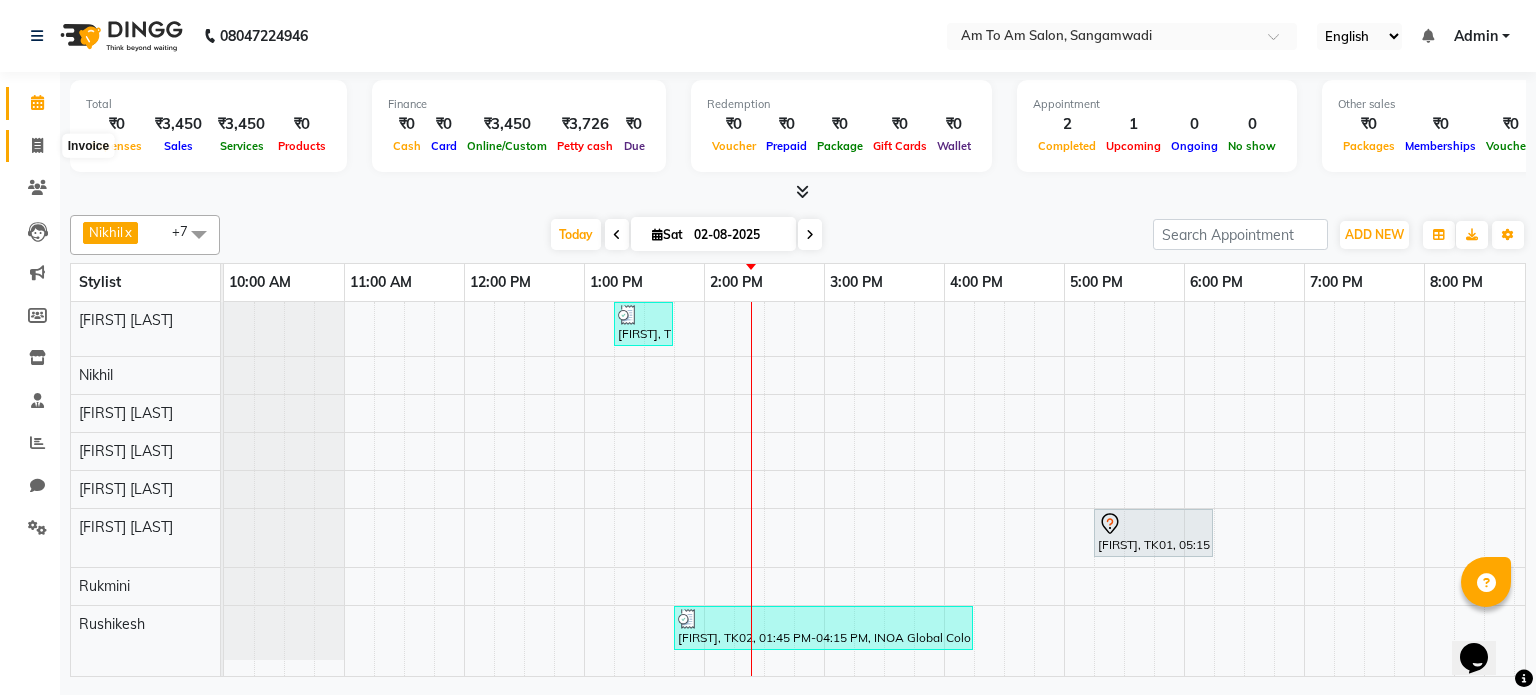 click 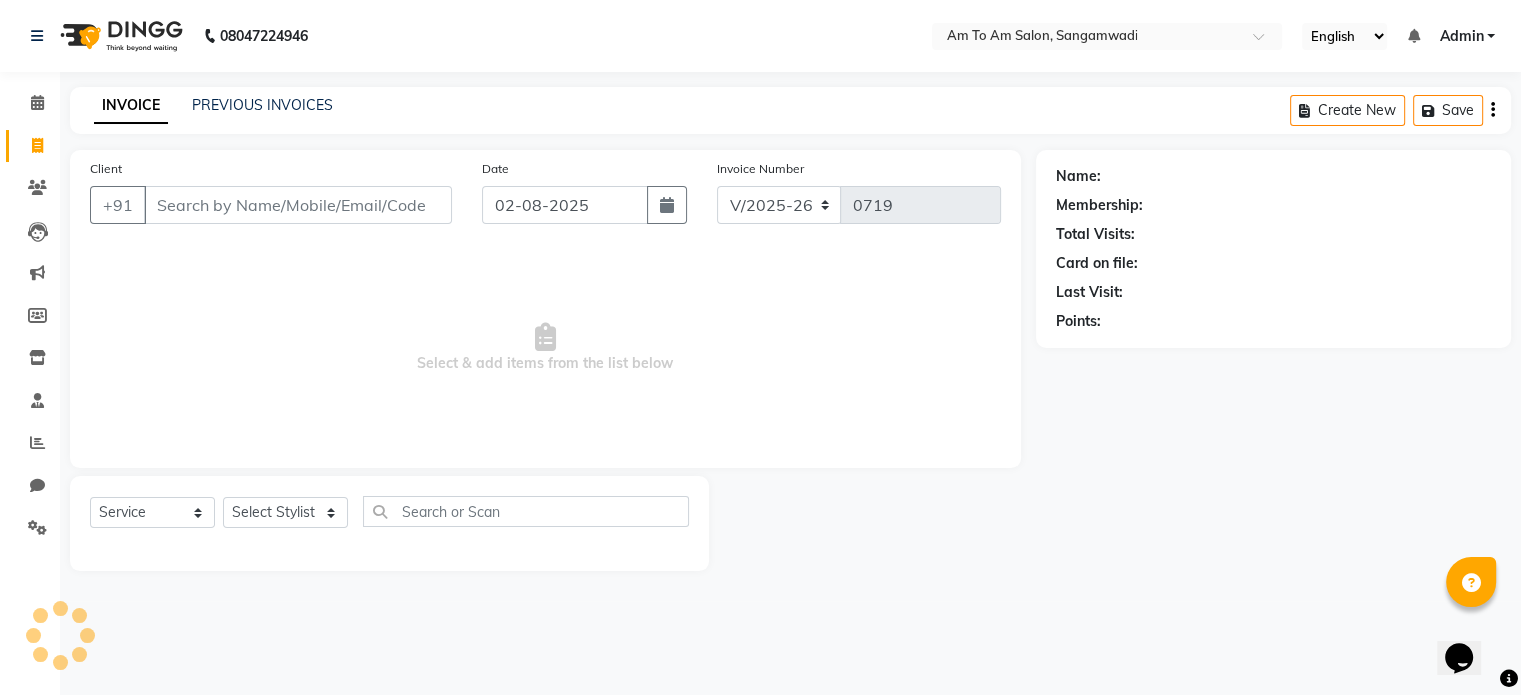 select on "51659" 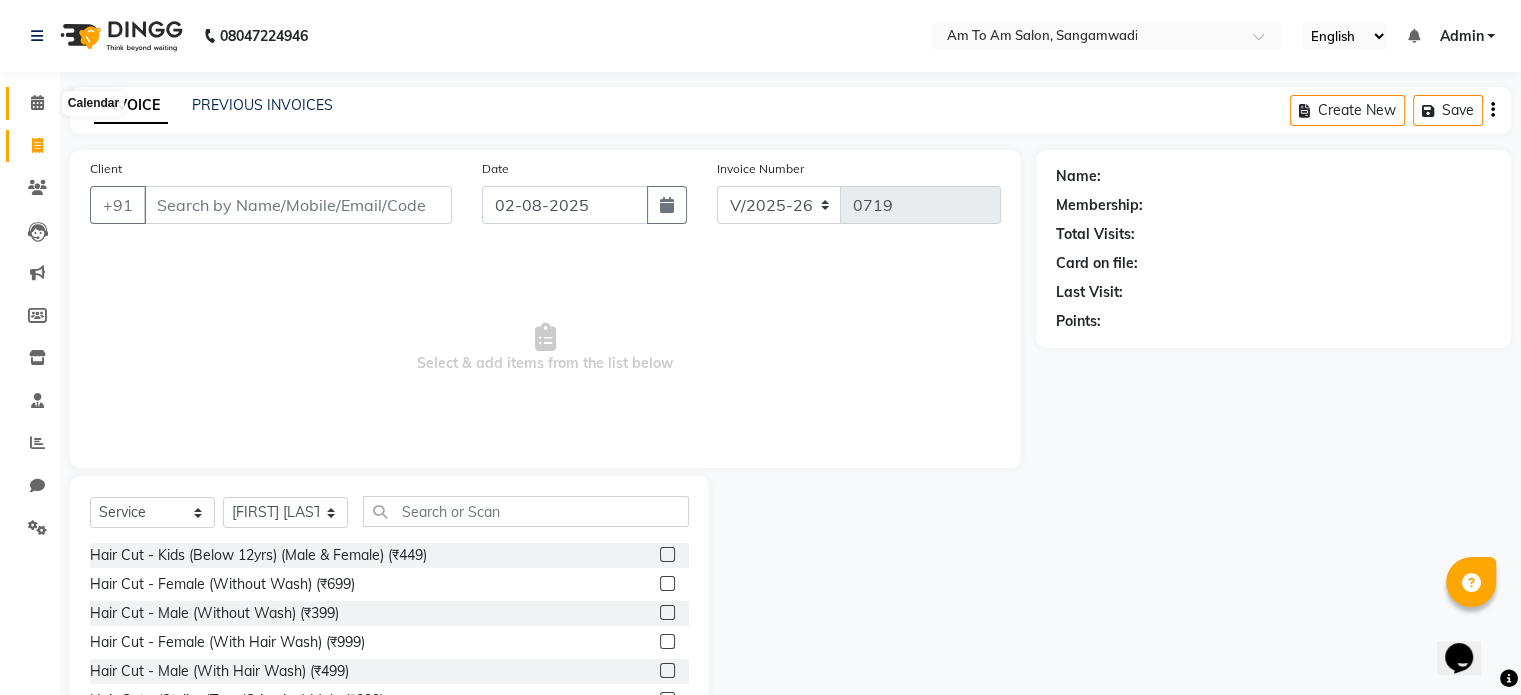 click 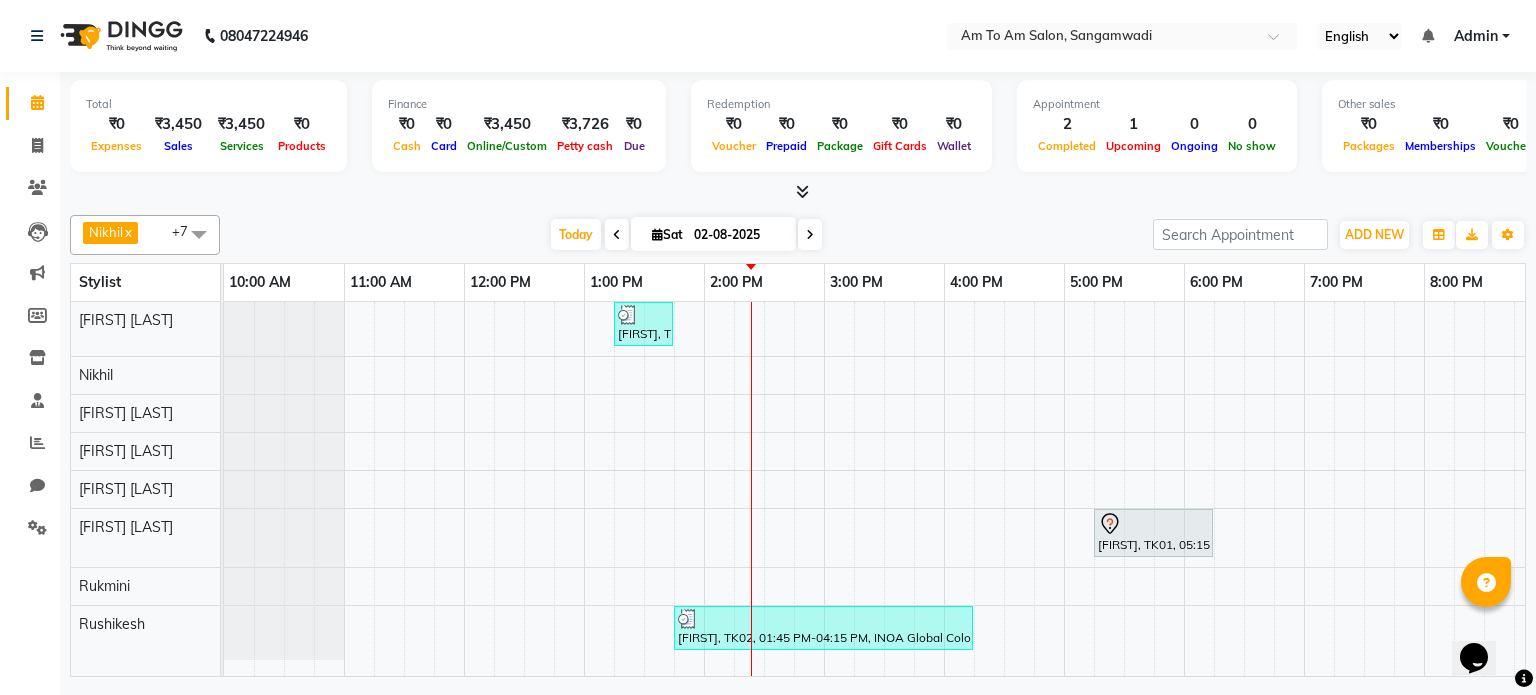 click at bounding box center [657, 234] 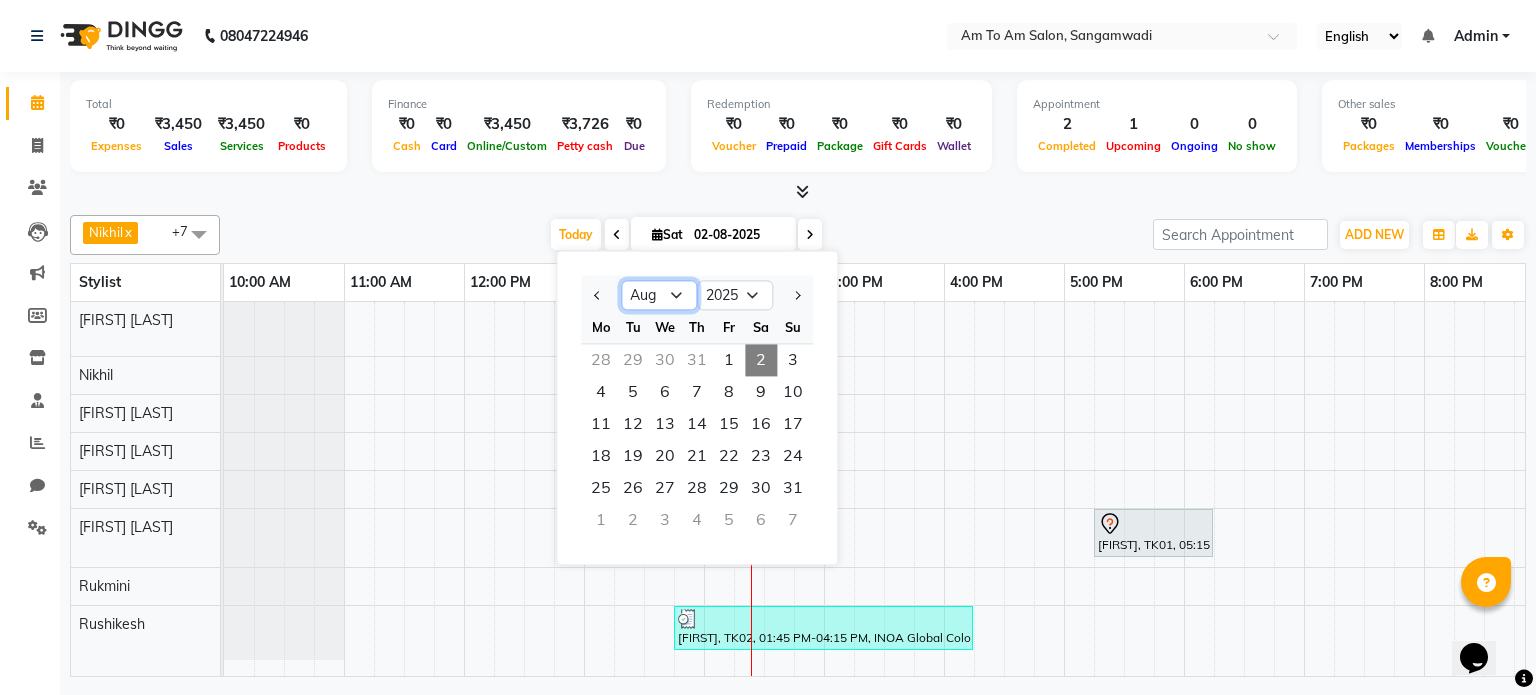 click on "Jan Feb Mar Apr May Jun Jul Aug Sep Oct Nov Dec" at bounding box center (659, 296) 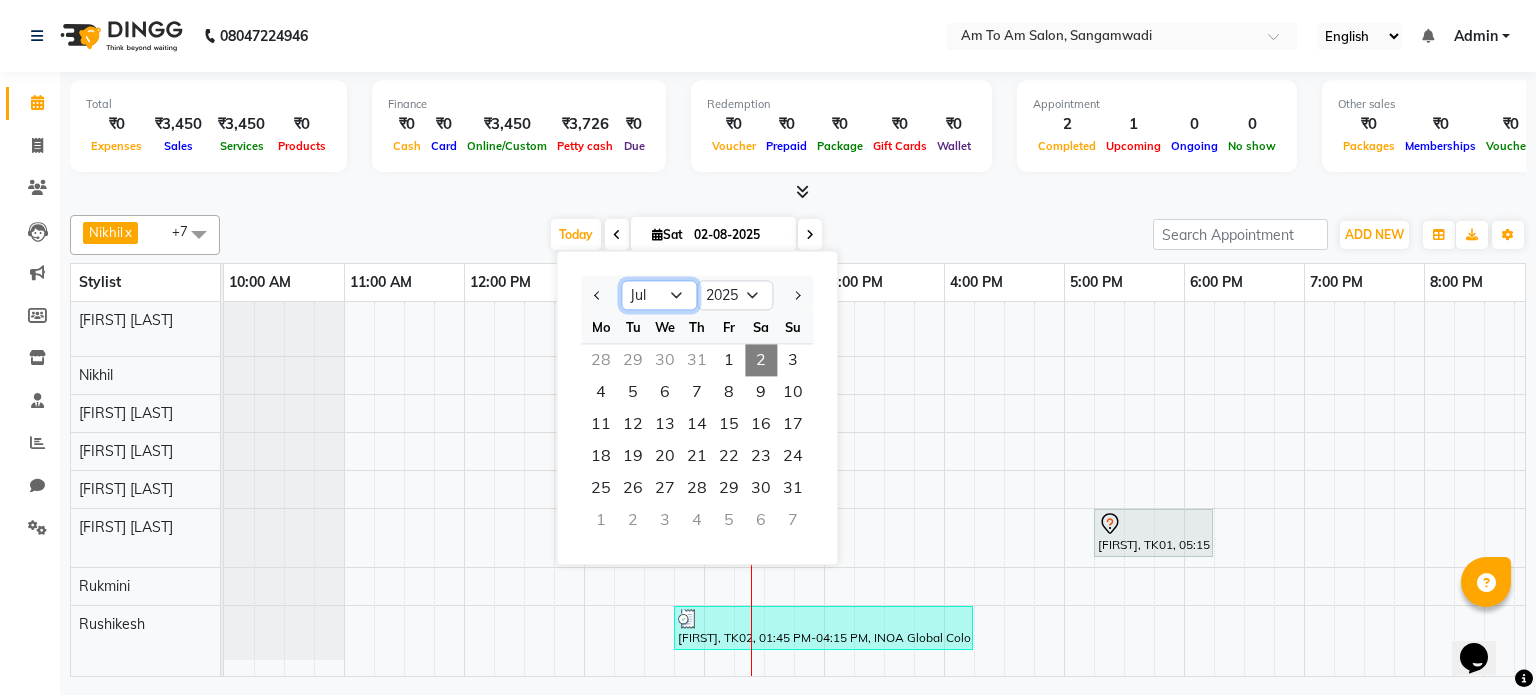 click on "Jan Feb Mar Apr May Jun Jul Aug Sep Oct Nov Dec" at bounding box center (659, 296) 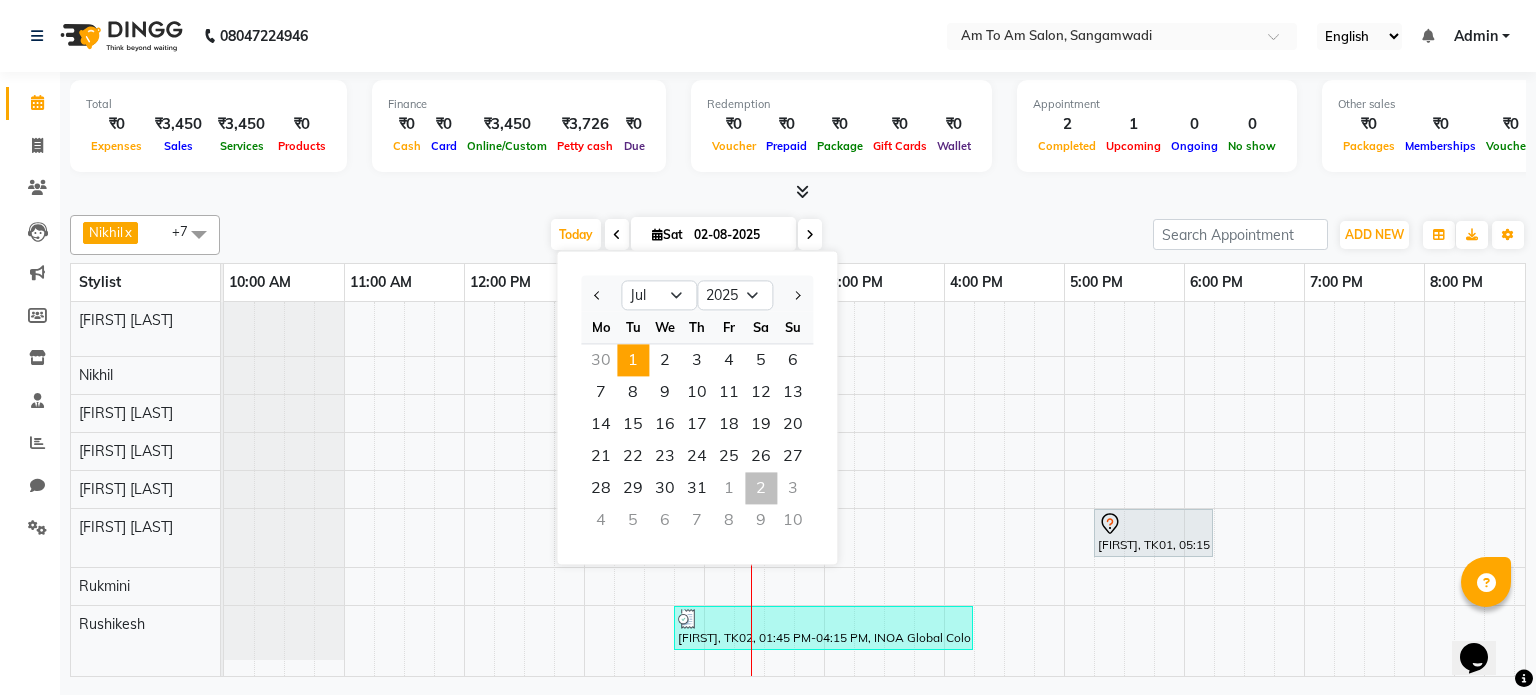 click on "1" at bounding box center (633, 360) 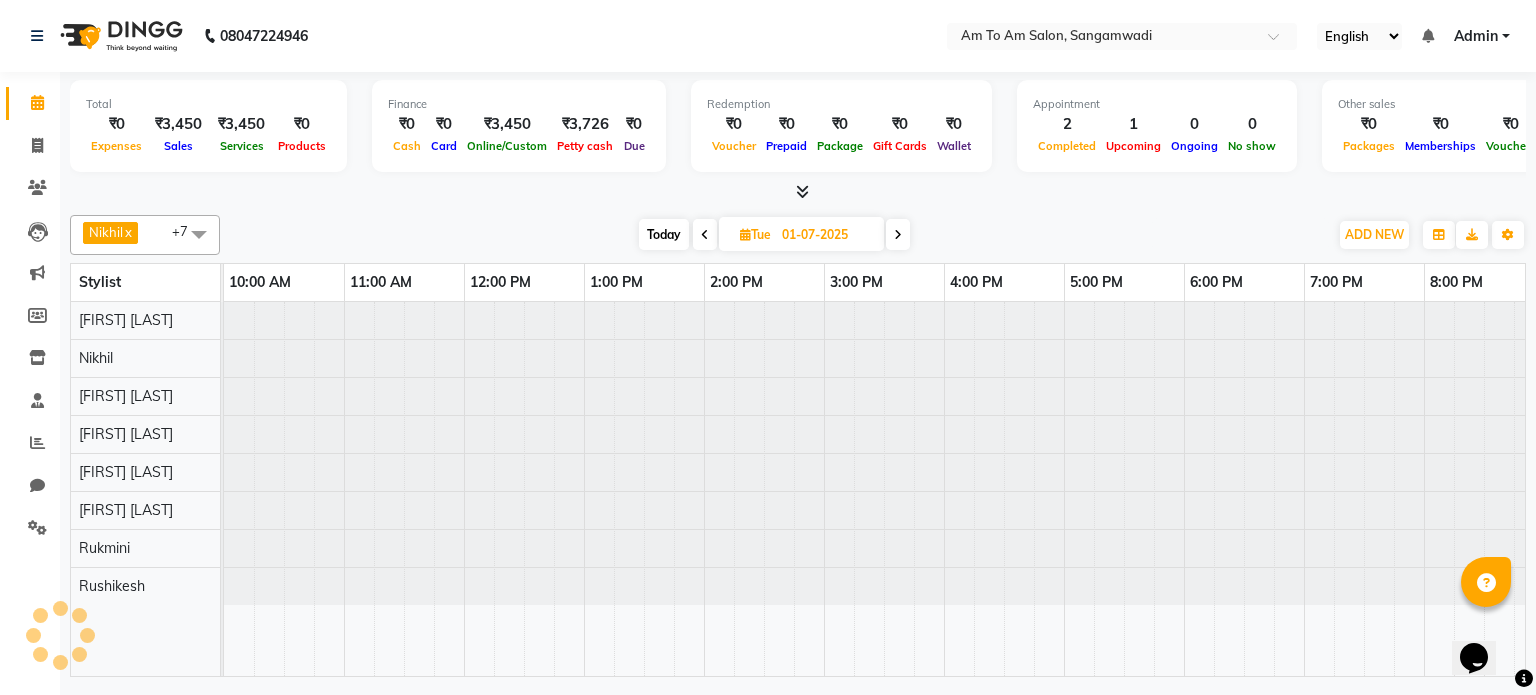 scroll, scrollTop: 0, scrollLeft: 378, axis: horizontal 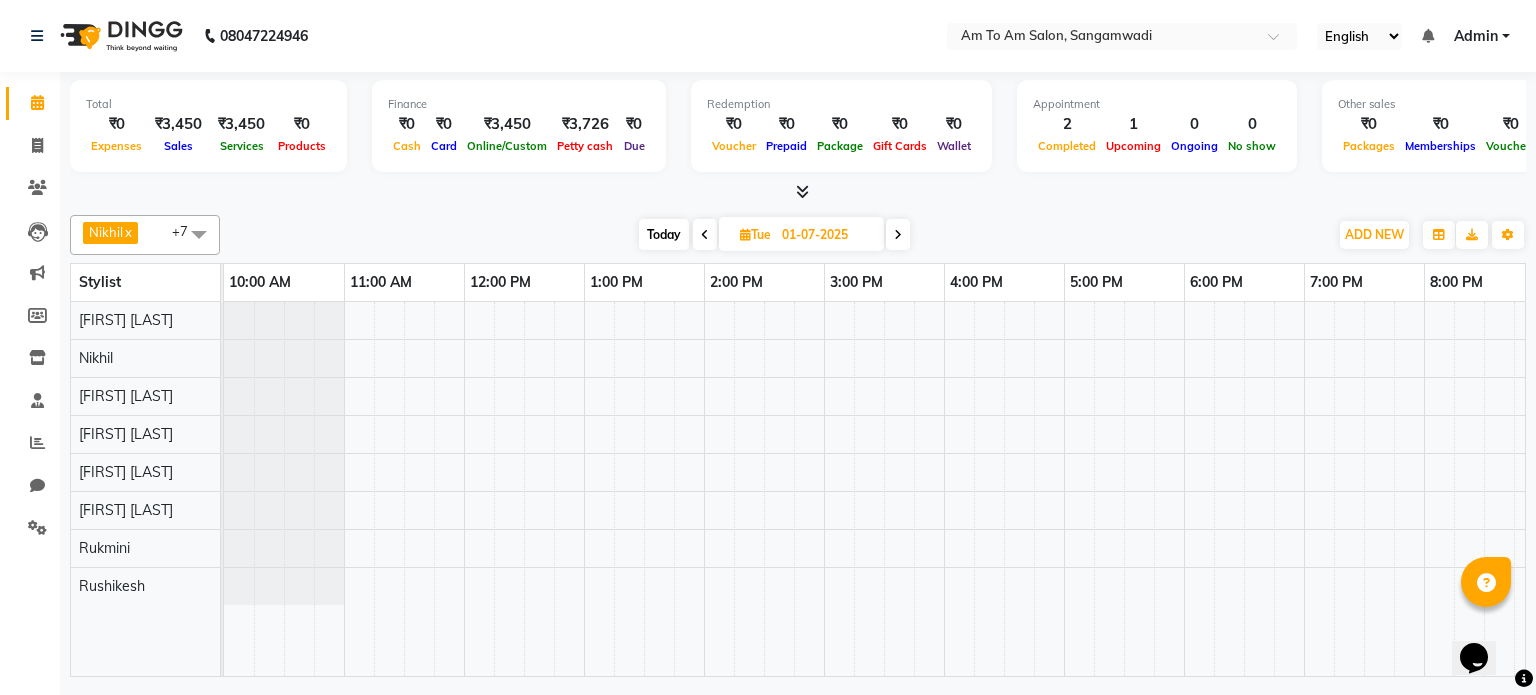 click at bounding box center (745, 234) 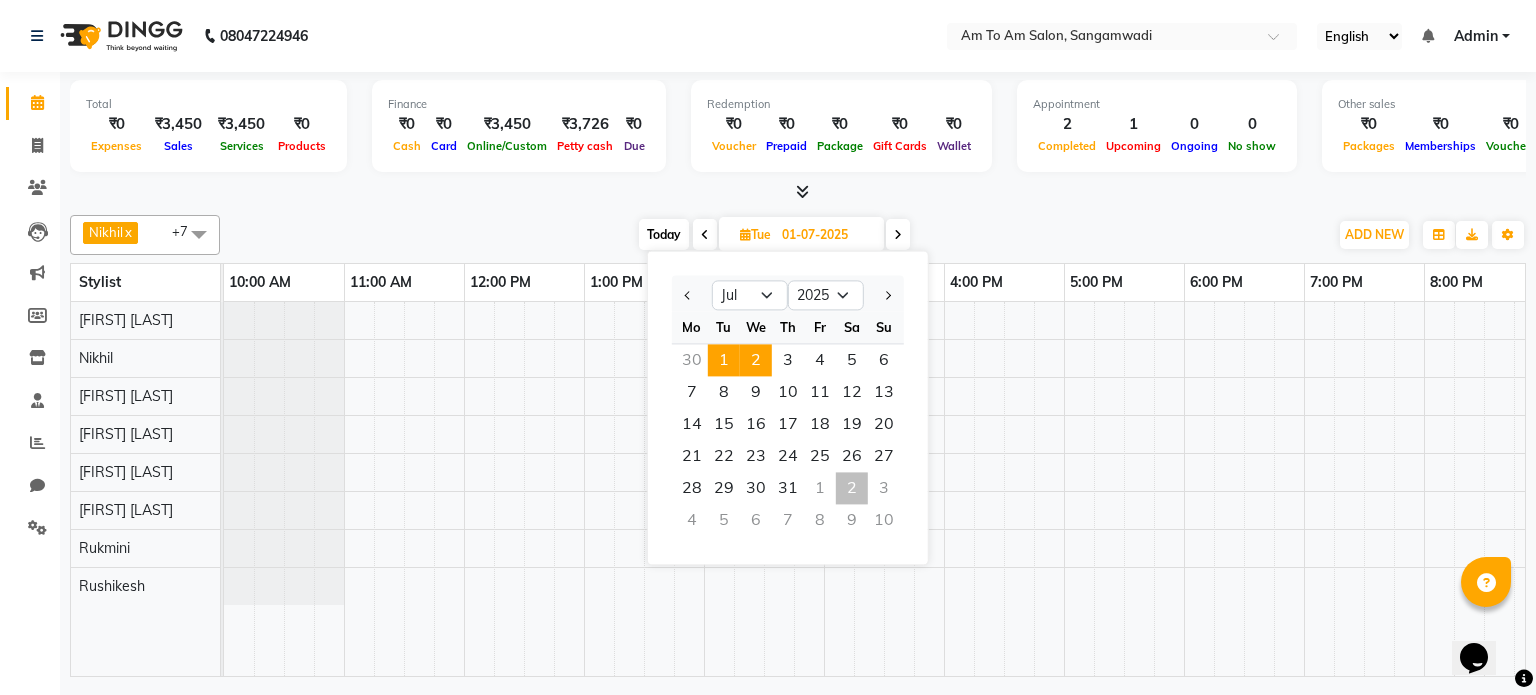 click on "2" at bounding box center (756, 360) 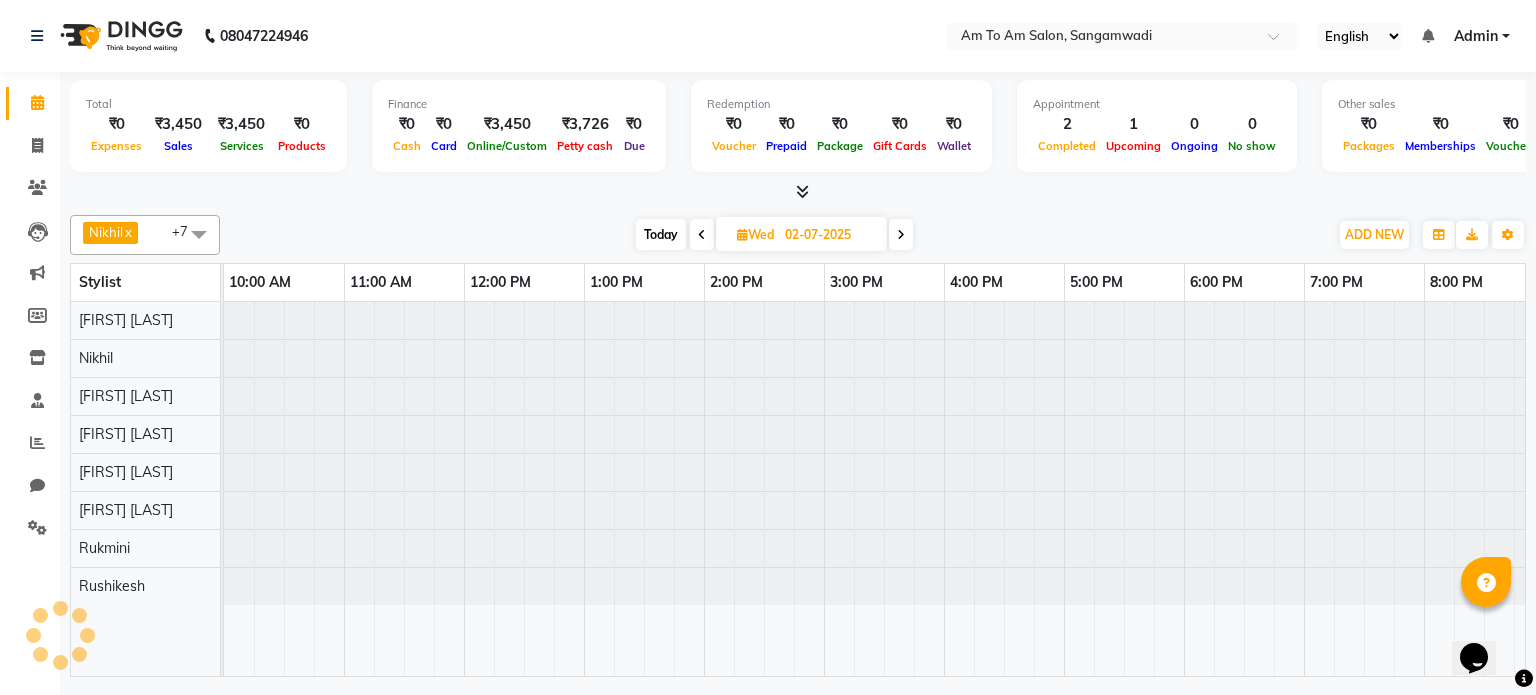 scroll, scrollTop: 0, scrollLeft: 378, axis: horizontal 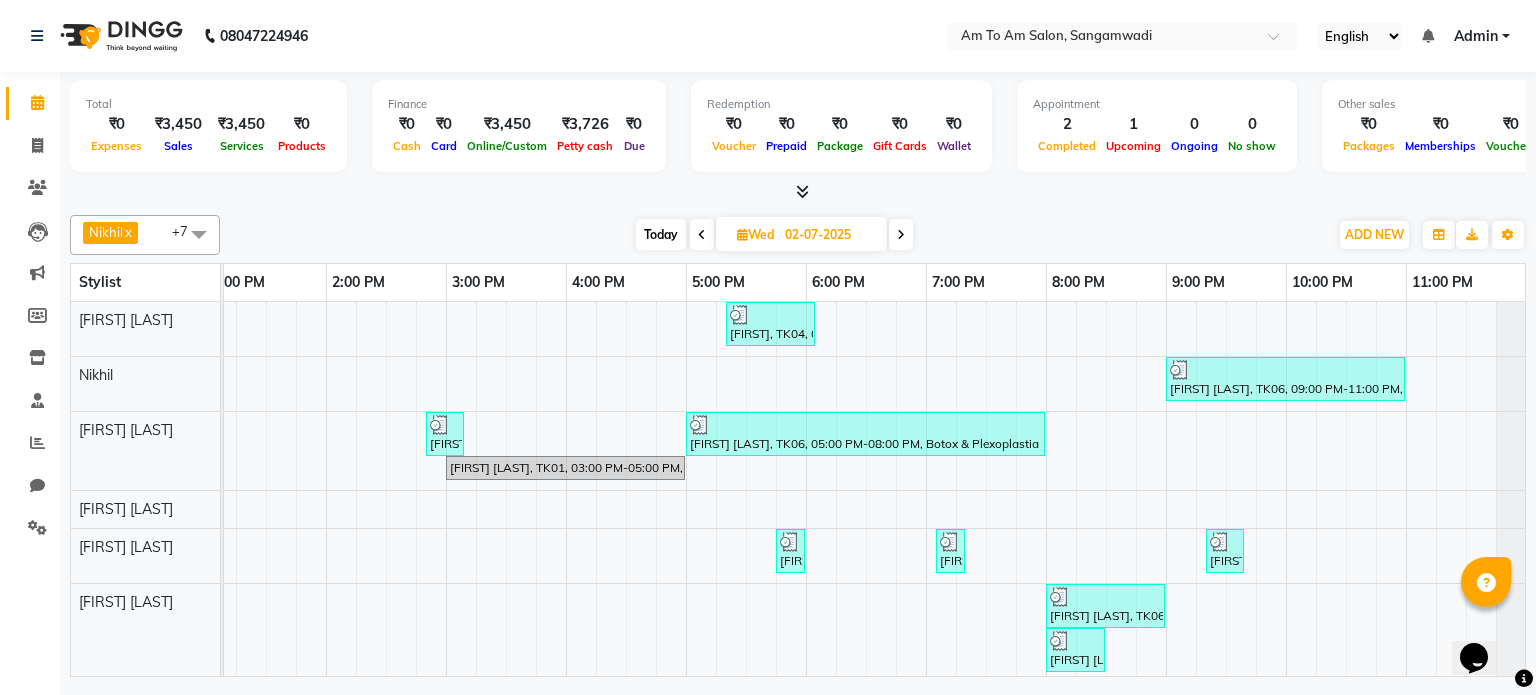 click at bounding box center (742, 234) 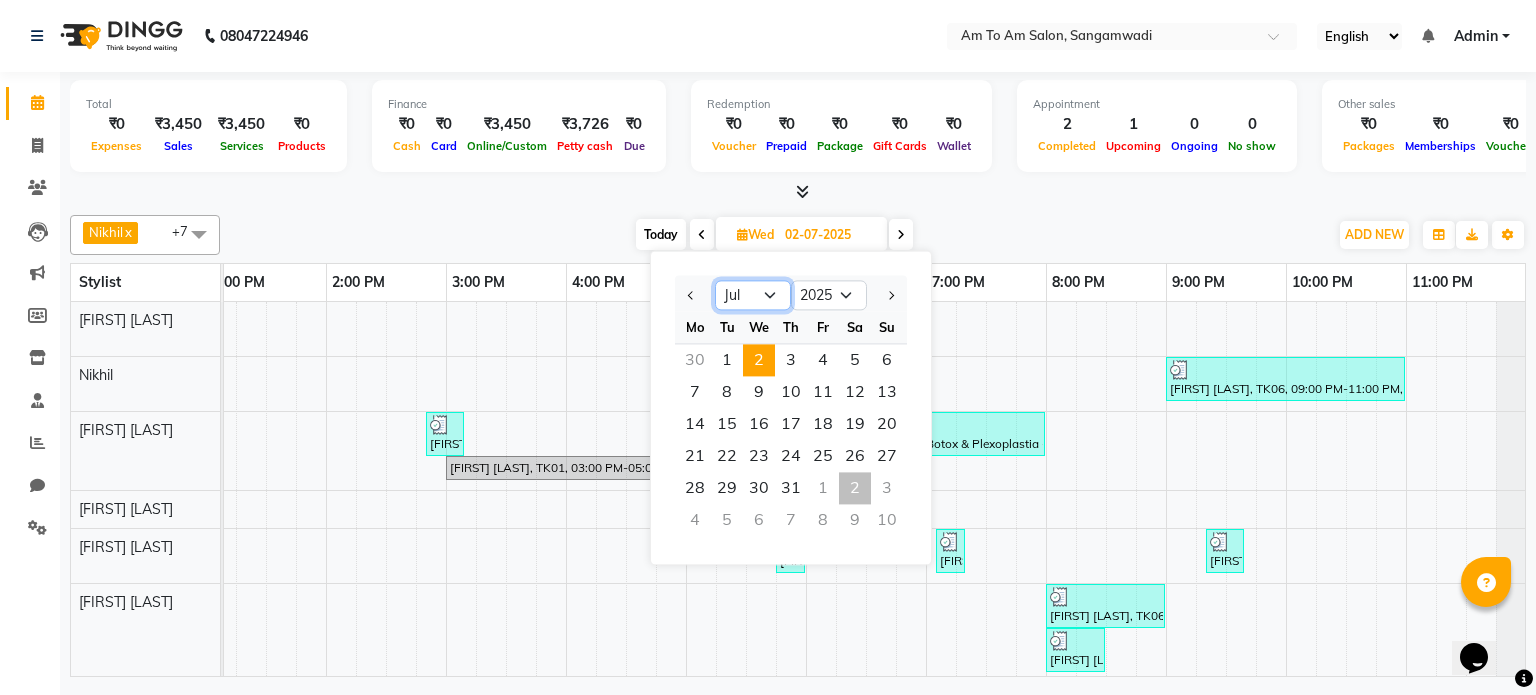 click on "Jan Feb Mar Apr May Jun Jul Aug Sep Oct Nov Dec" at bounding box center [753, 296] 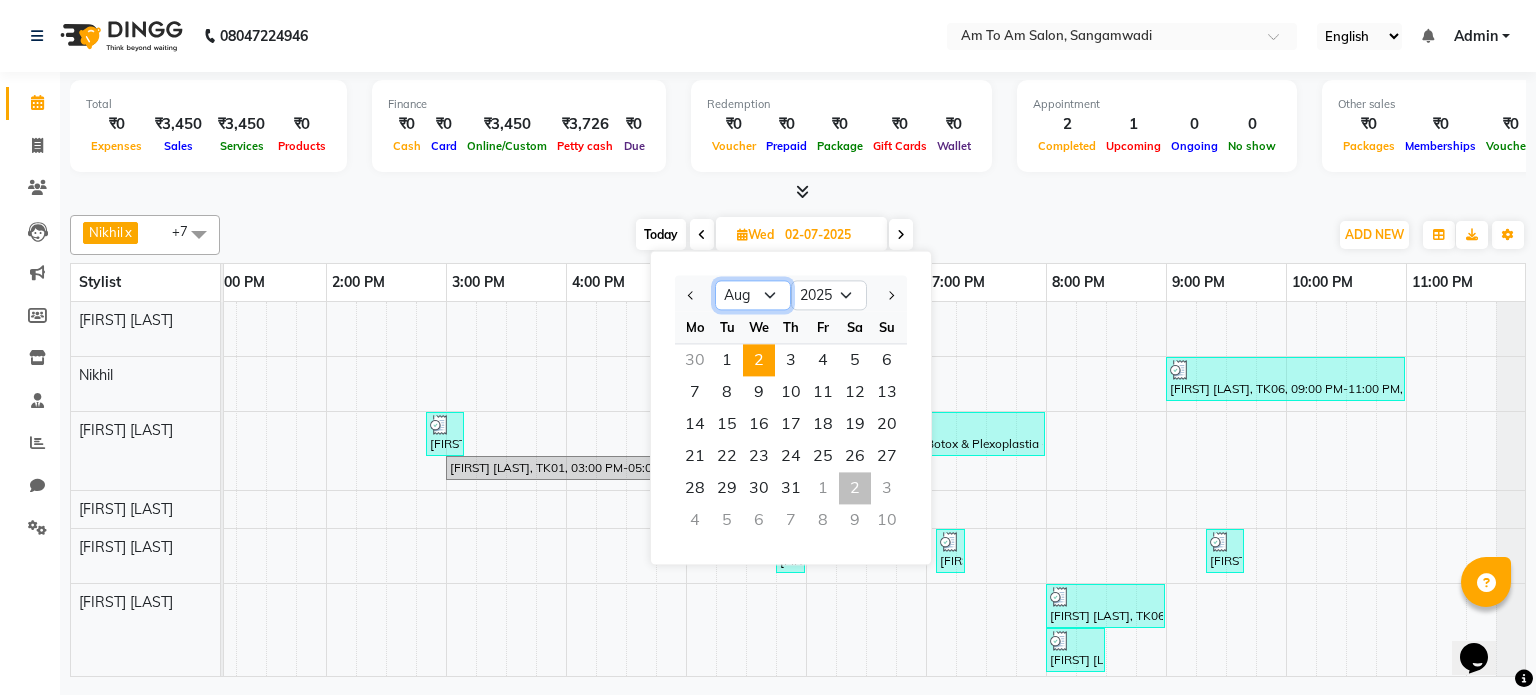 click on "Jan Feb Mar Apr May Jun Jul Aug Sep Oct Nov Dec" at bounding box center [753, 296] 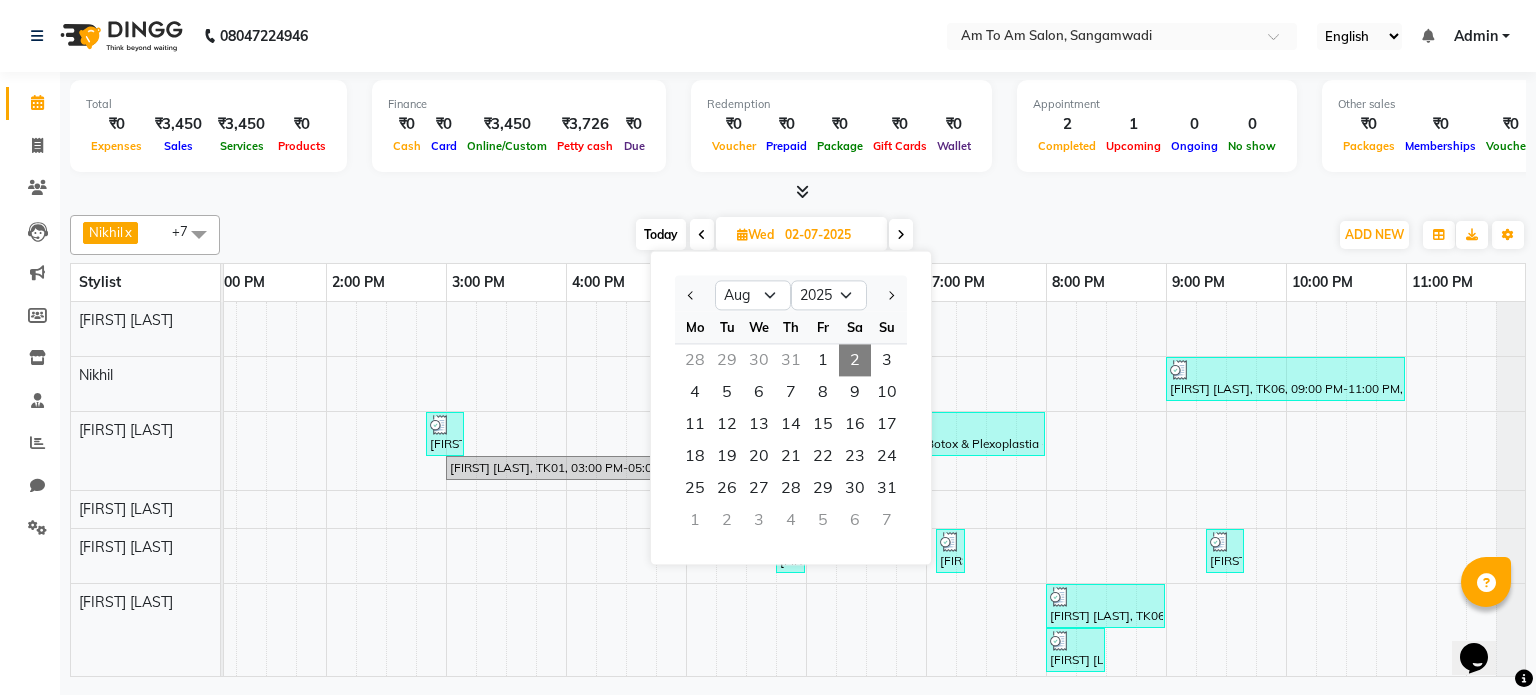click on "2" at bounding box center (855, 360) 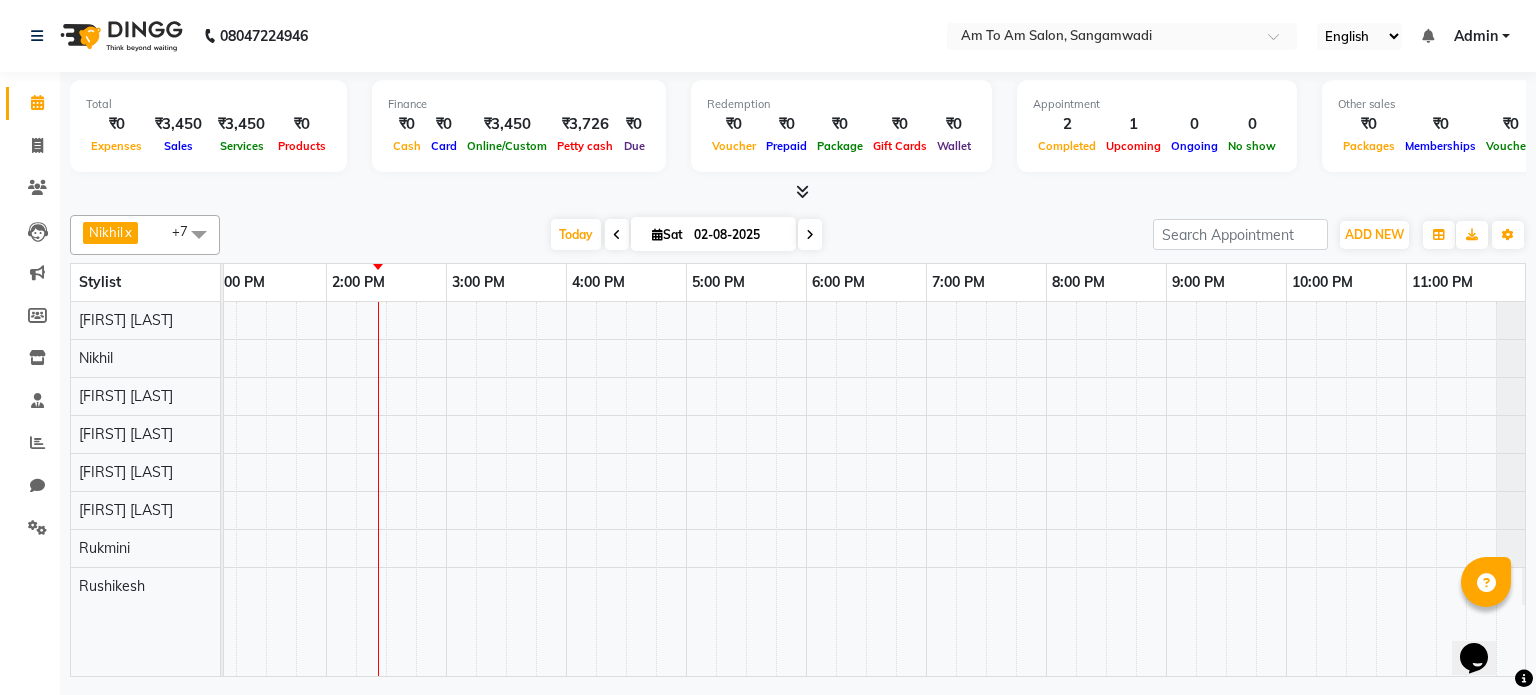 scroll, scrollTop: 0, scrollLeft: 378, axis: horizontal 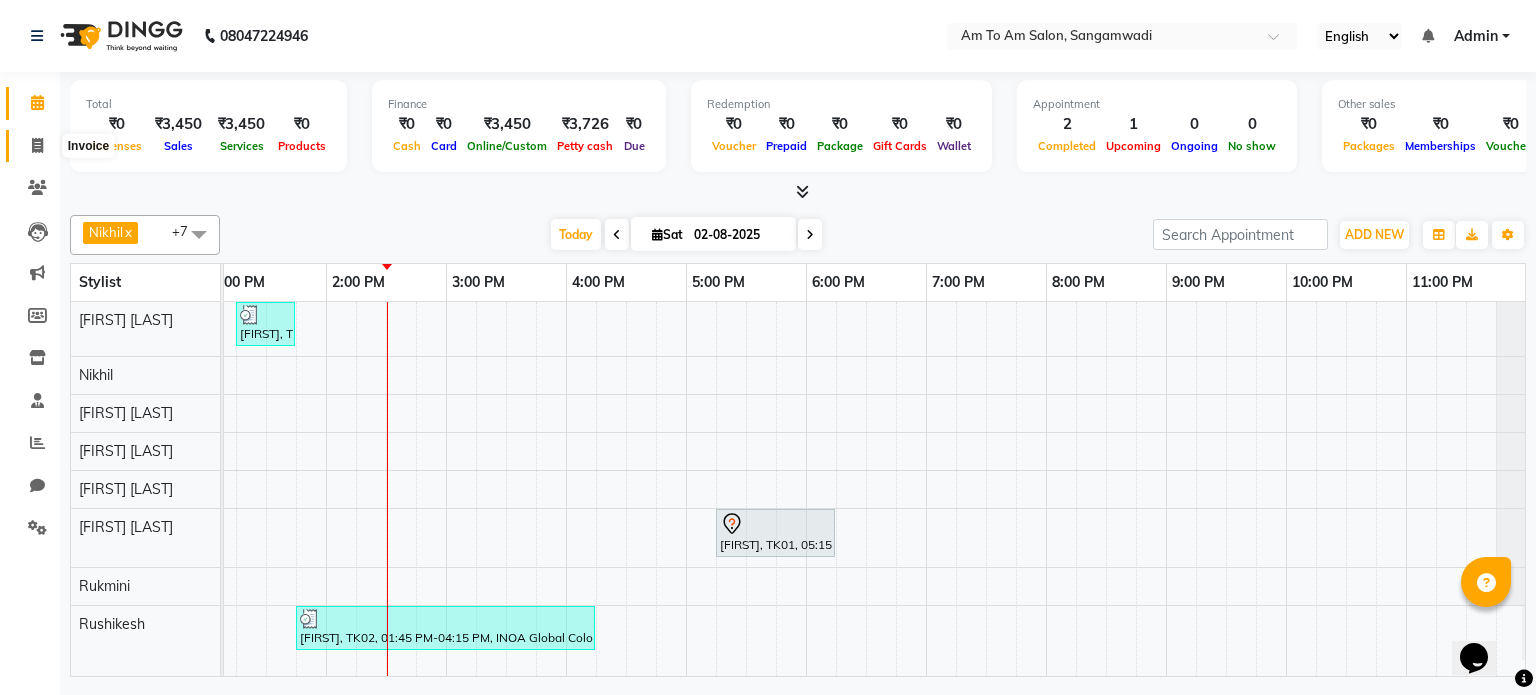 click 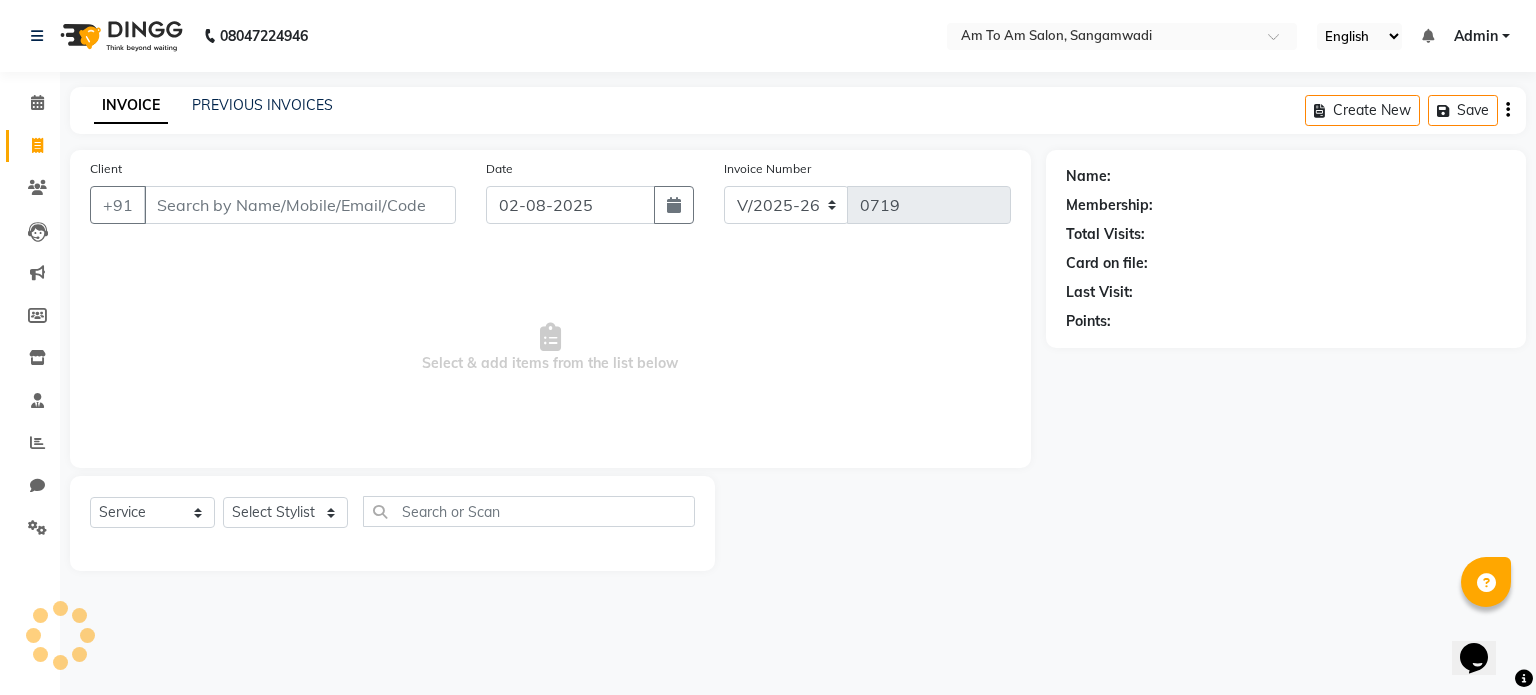 select on "51659" 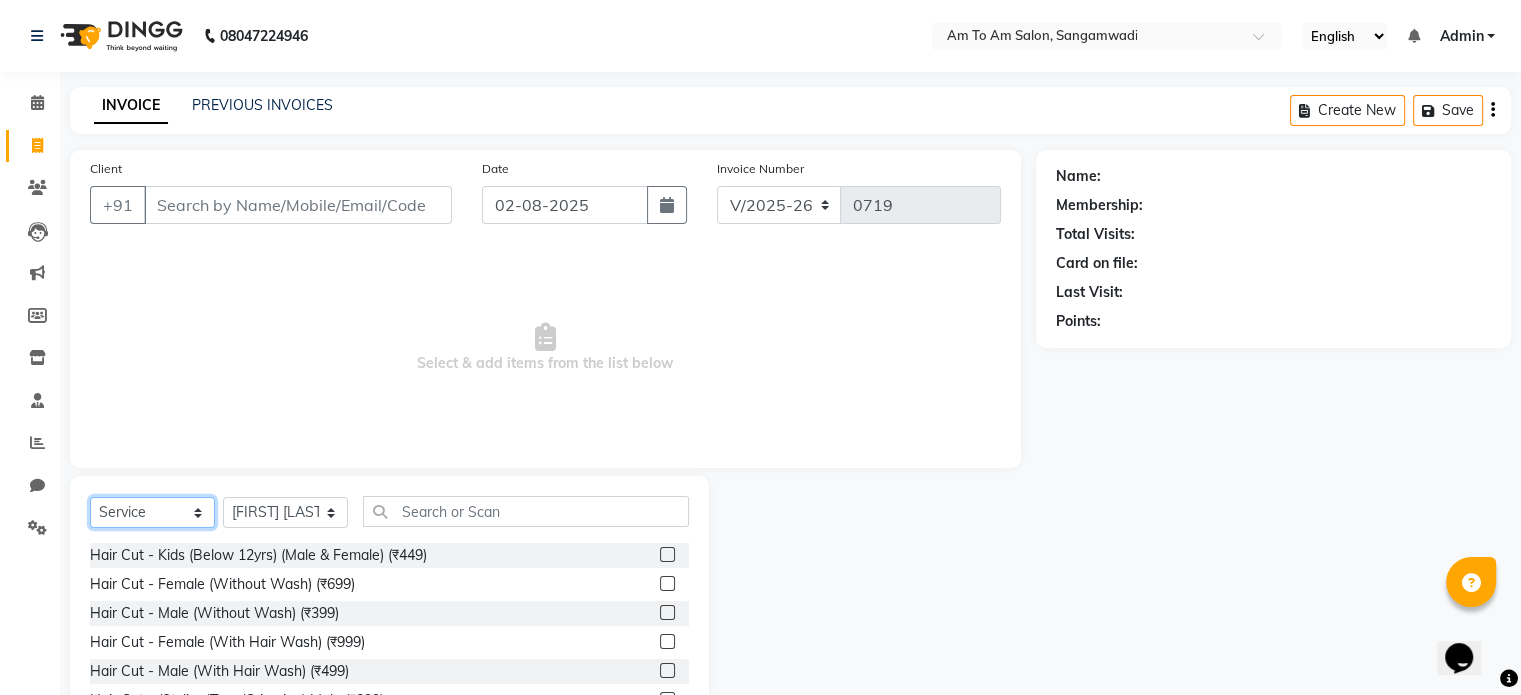 click on "Select  Service  Product  Membership  Package Voucher Prepaid Gift Card" 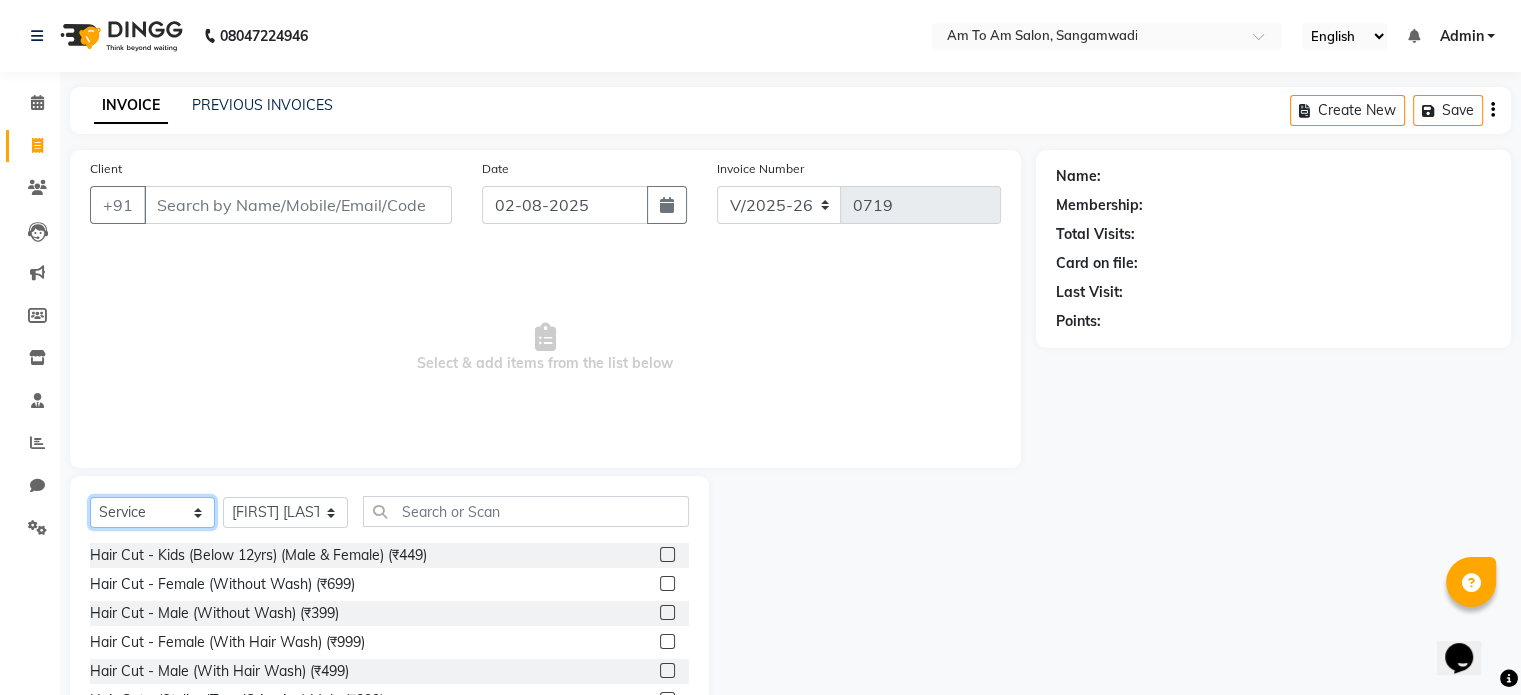 select on "product" 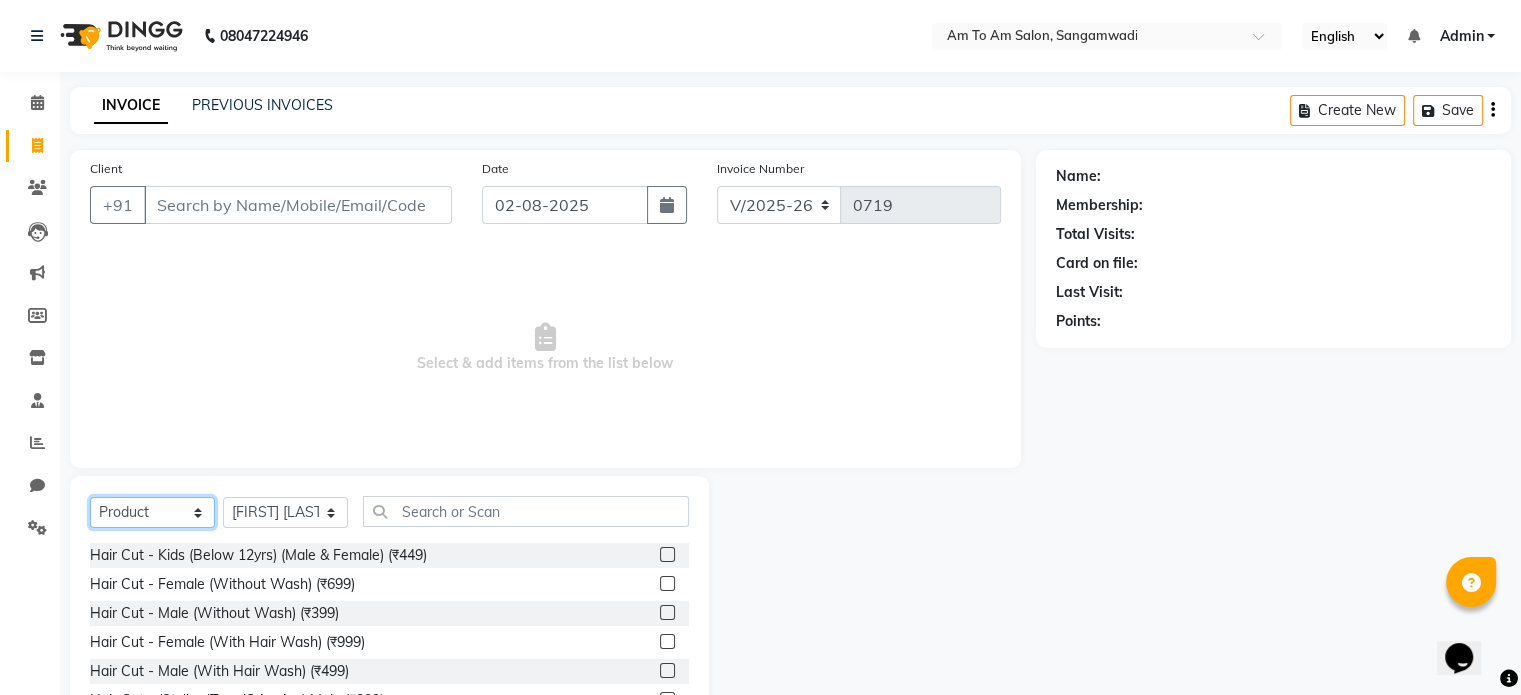 click on "Select  Service  Product  Membership  Package Voucher Prepaid Gift Card" 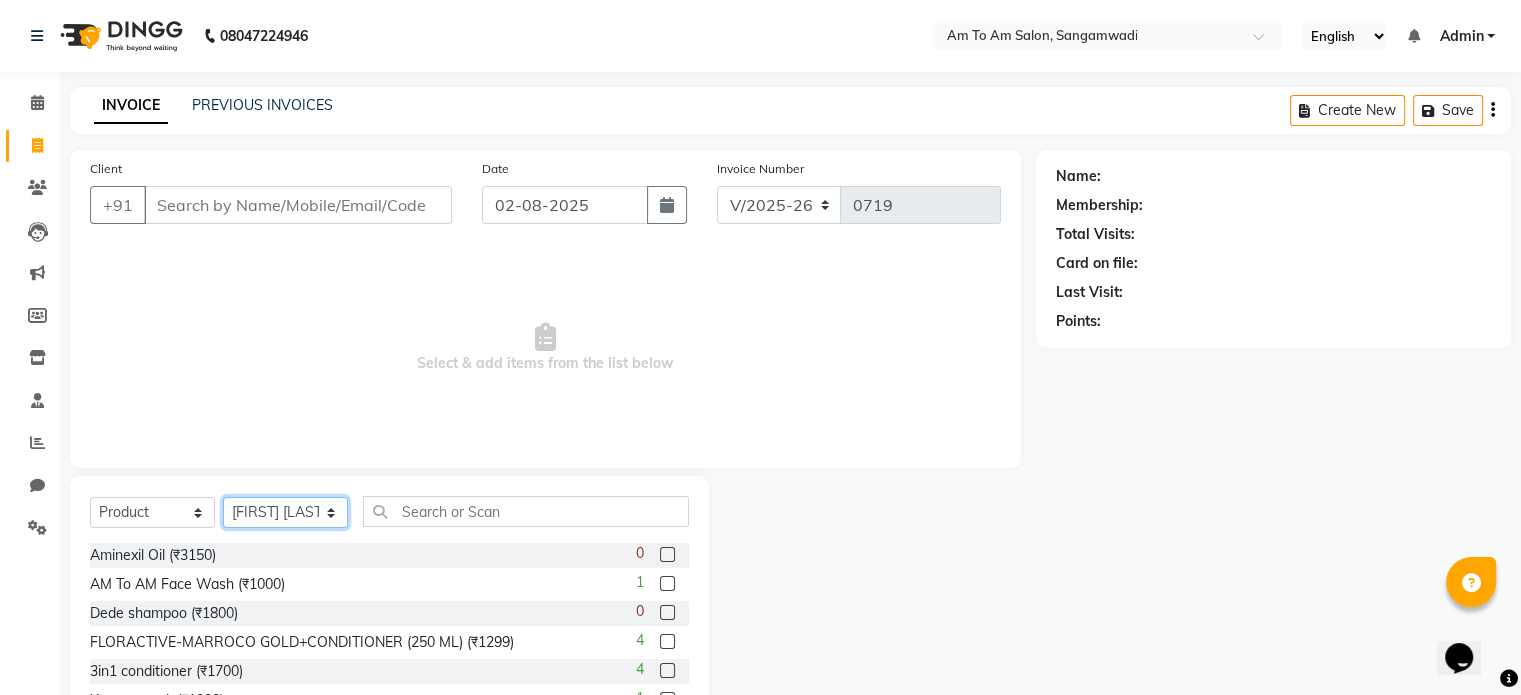 click on "Select Stylist Akash Parmar  Ashwini I John Lokhande Mahi Shaikh Nikhil  Poonam Mam Ravina Soni  Rohit Rukmini  Rushikesh Sakshi Shelar  Sonali Taufik Shaikh" 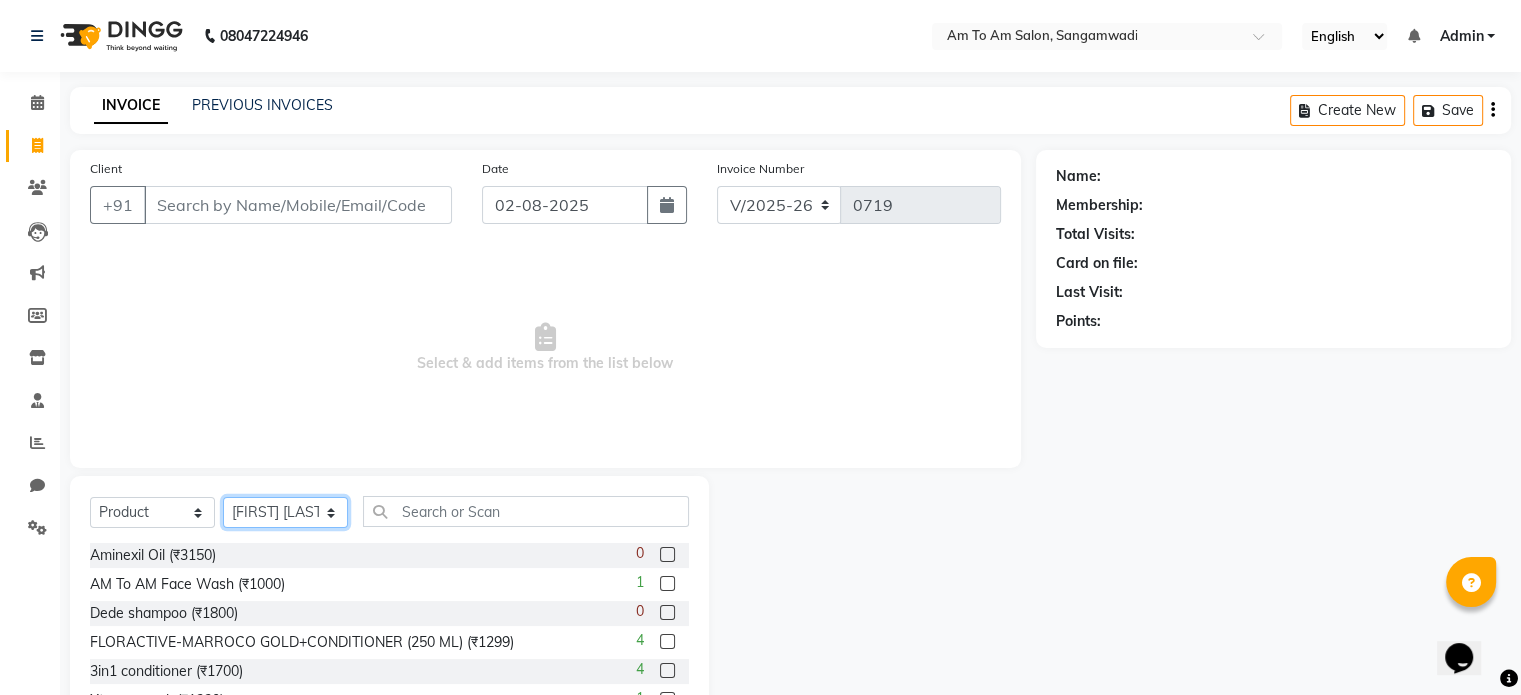 select on "51667" 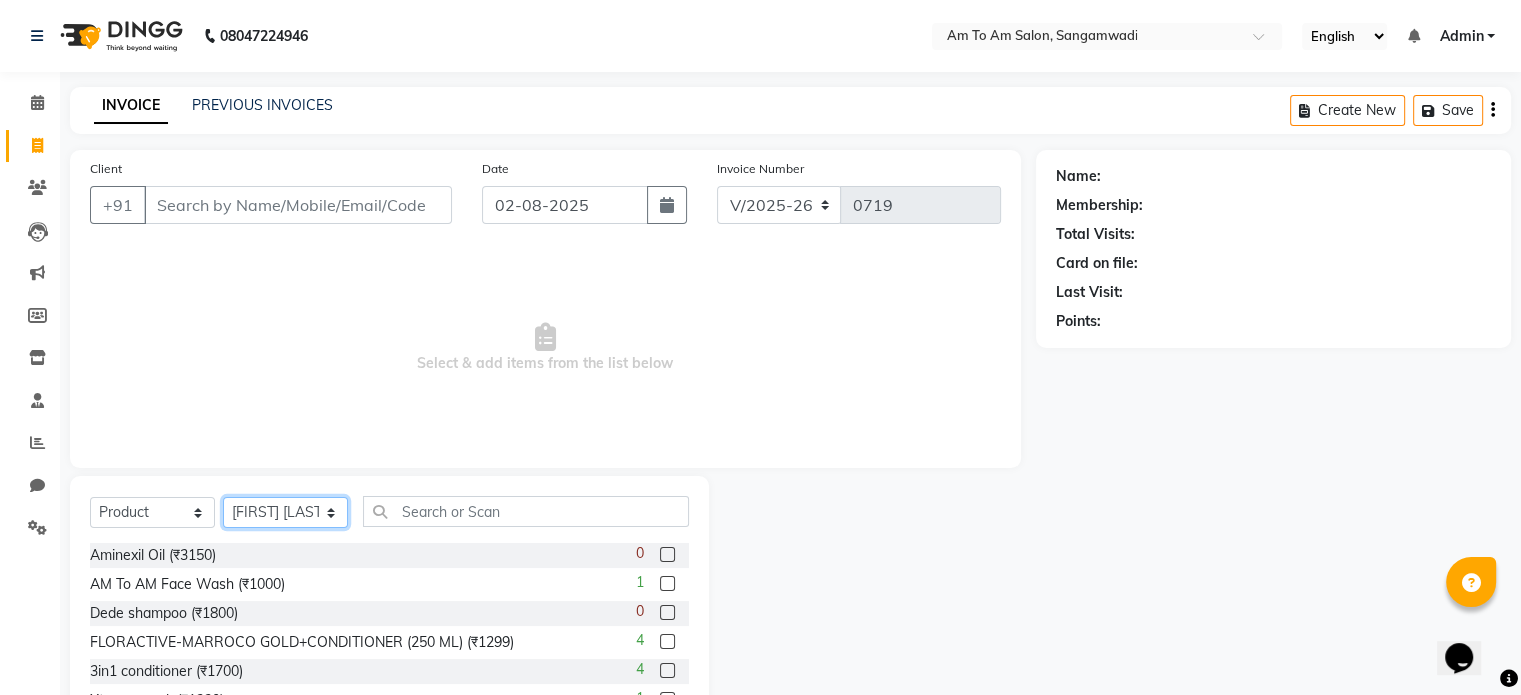 click on "Select Stylist Akash Parmar  Ashwini I John Lokhande Mahi Shaikh Nikhil  Poonam Mam Ravina Soni  Rohit Rukmini  Rushikesh Sakshi Shelar  Sonali Taufik Shaikh" 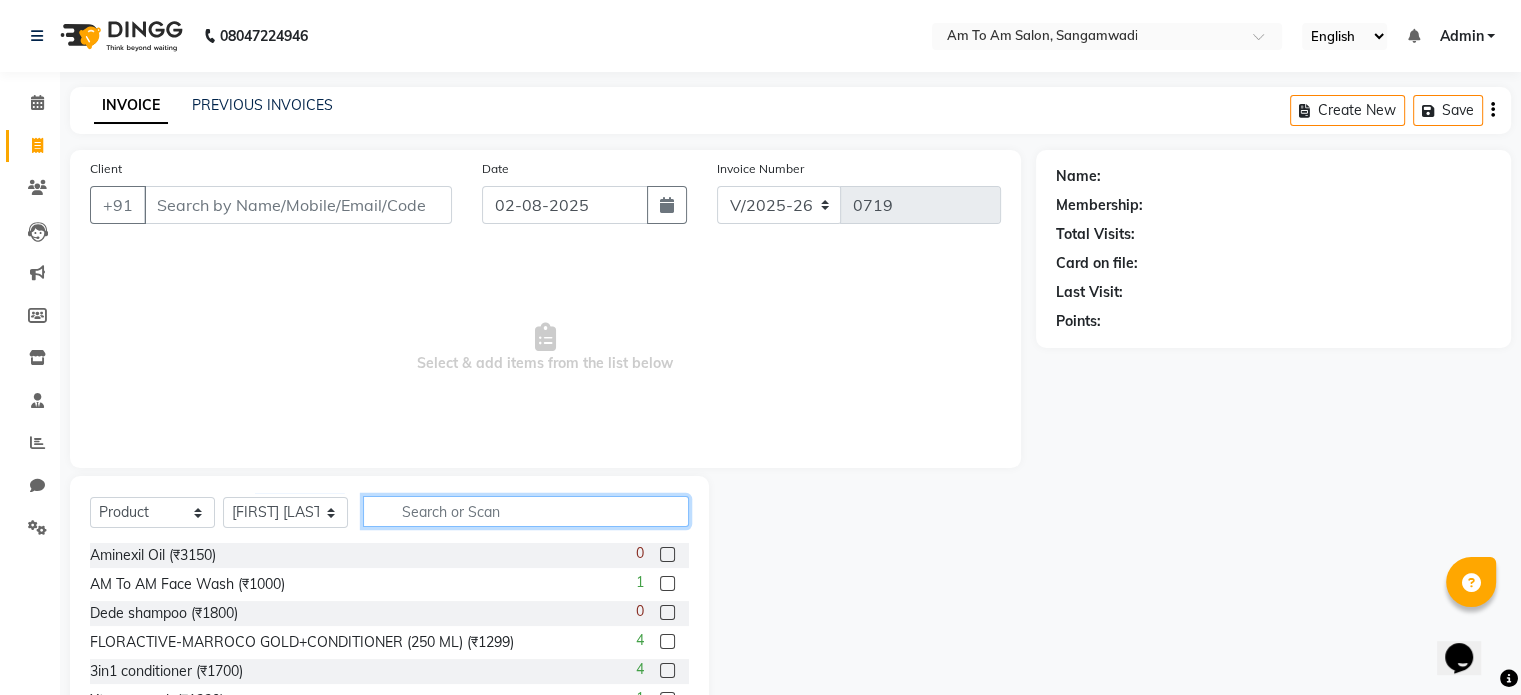 click 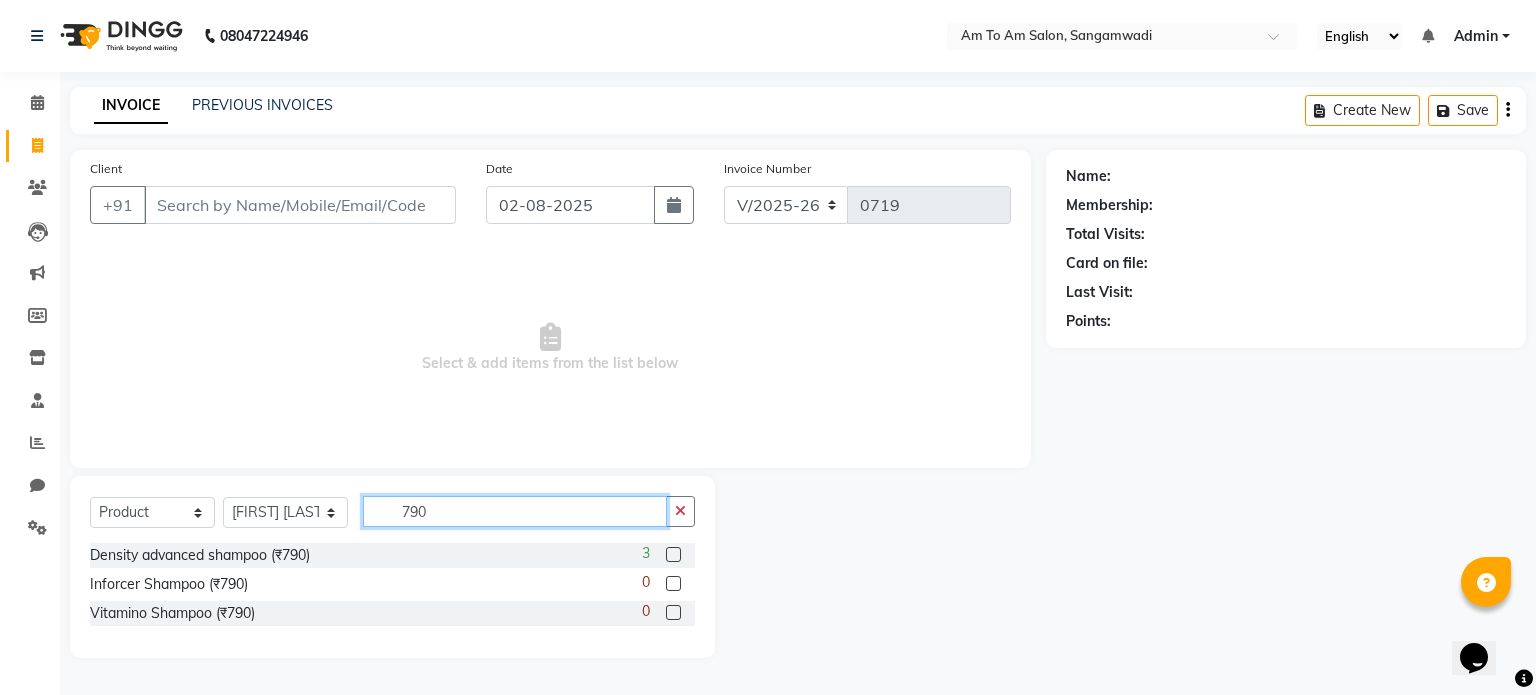 type on "790" 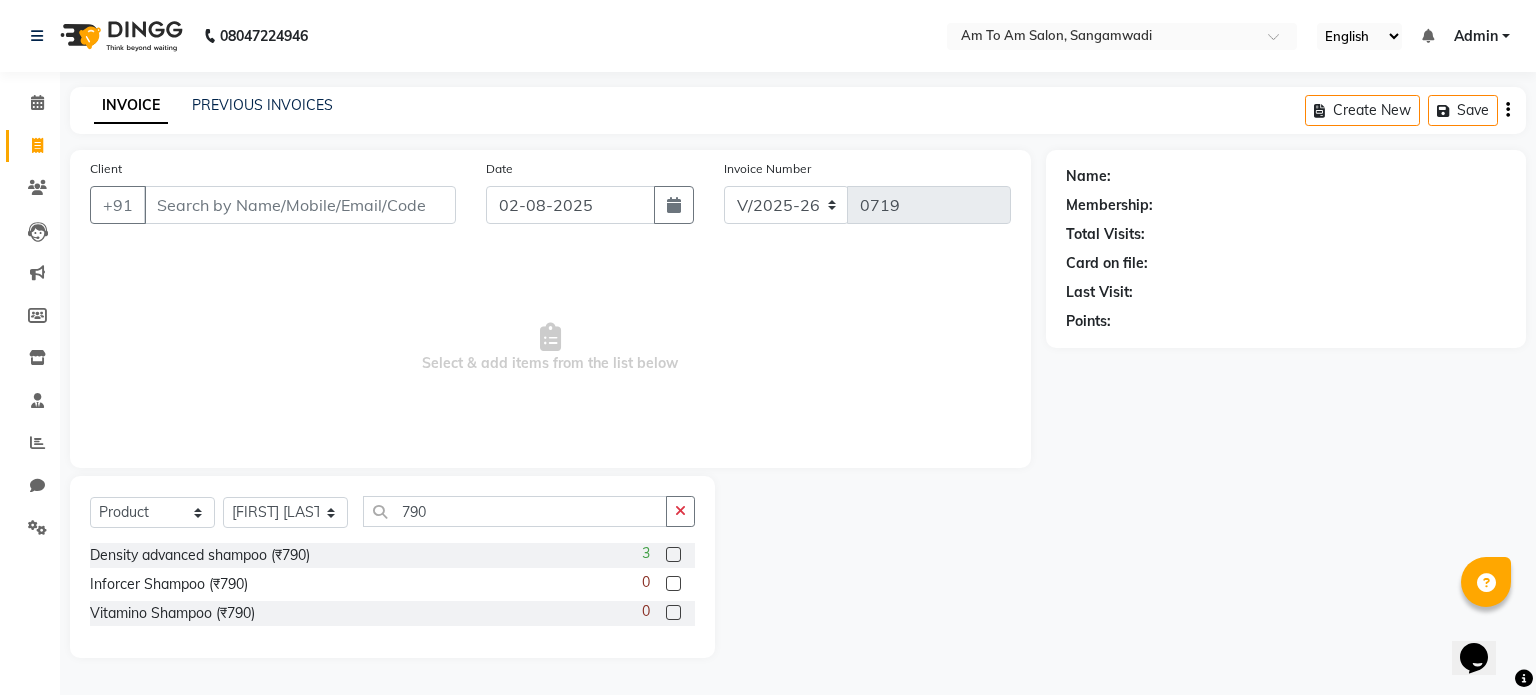 click 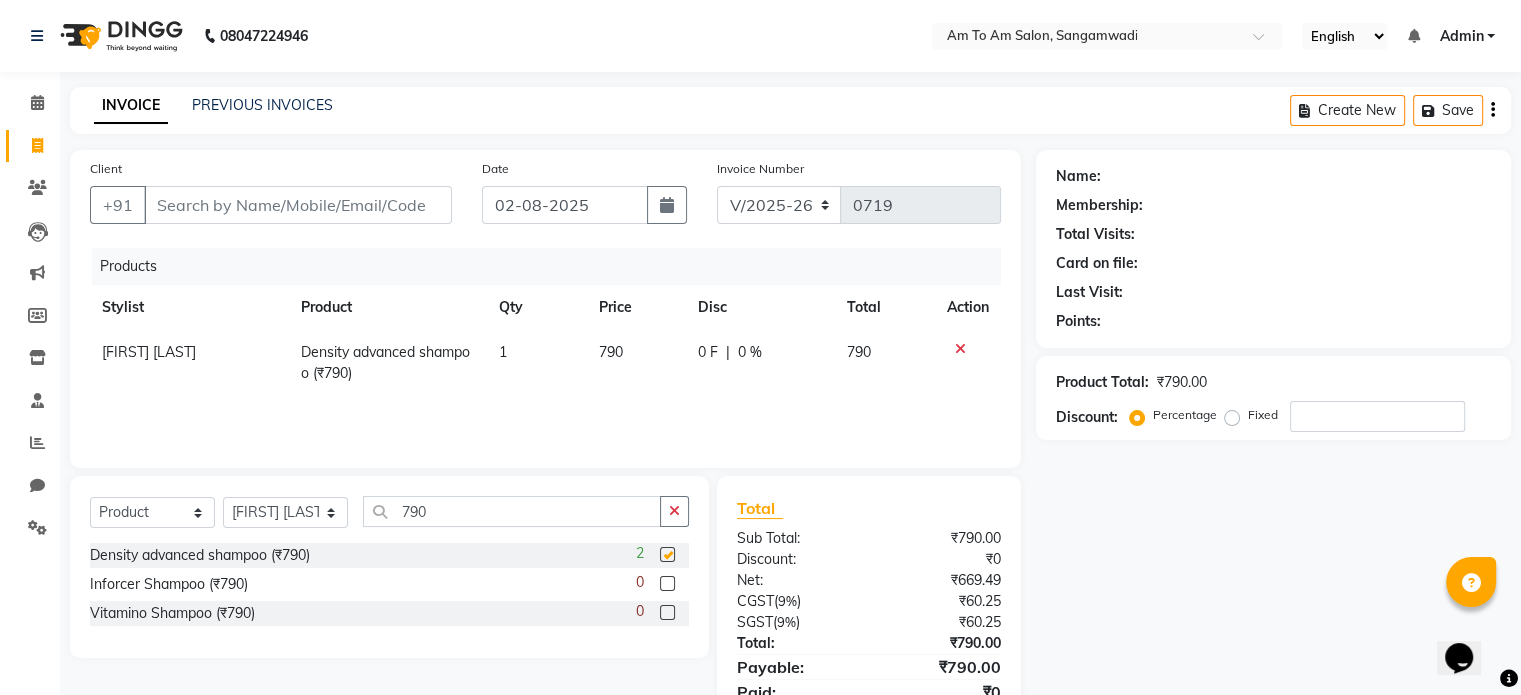 checkbox on "false" 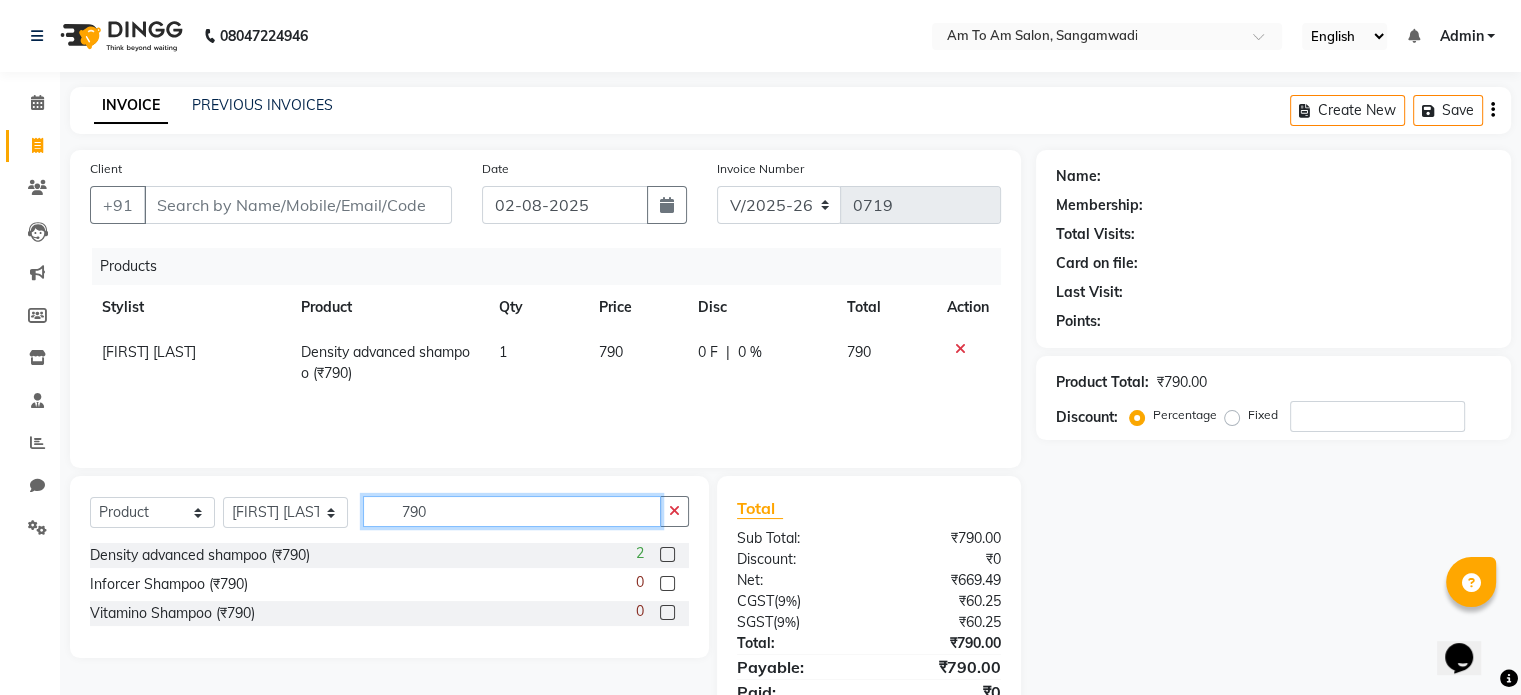 click on "790" 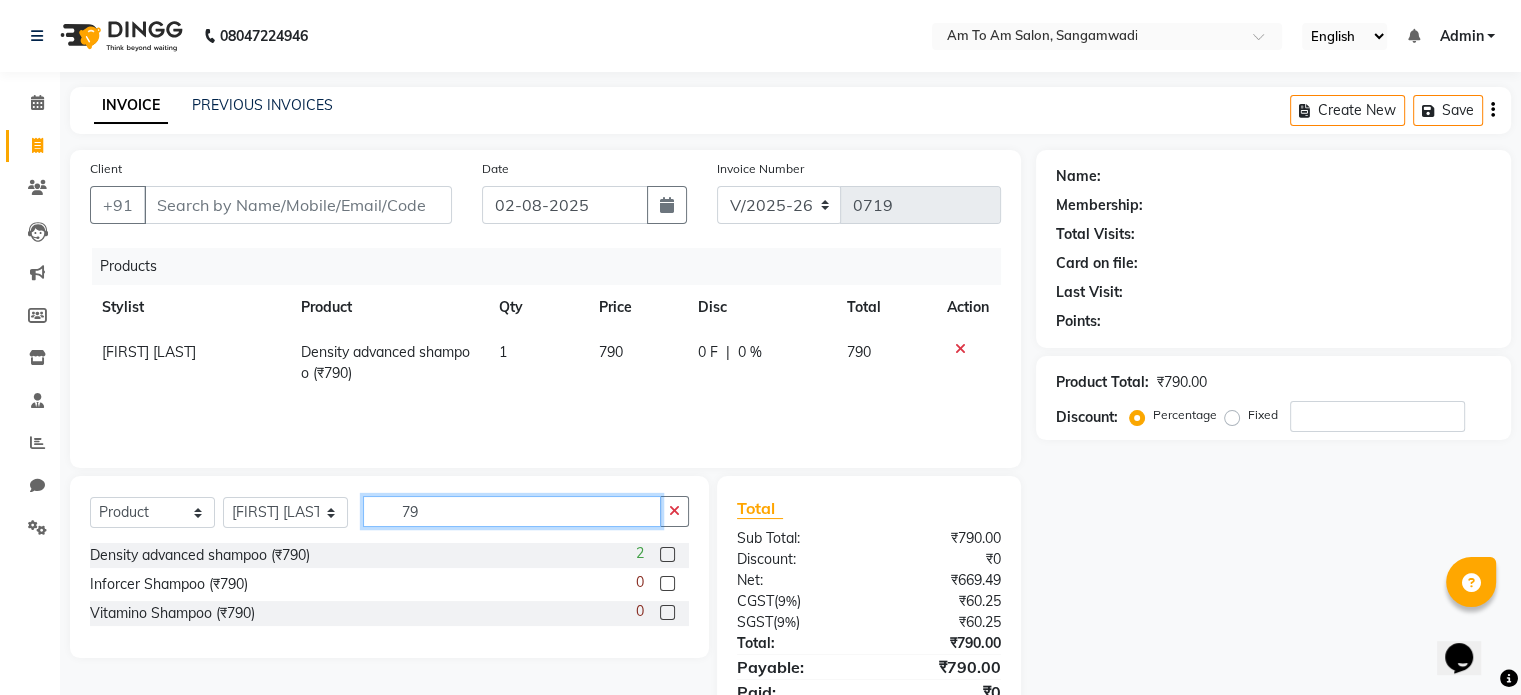 type on "7" 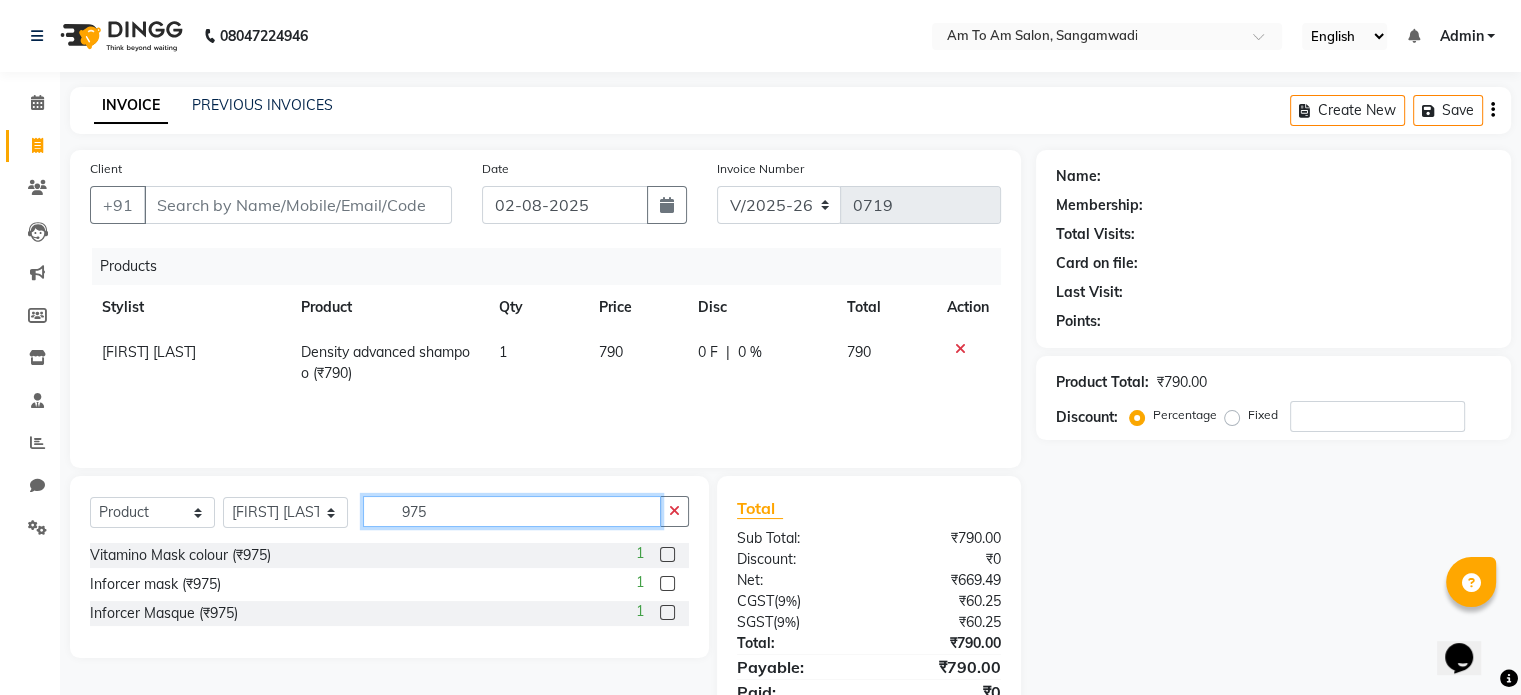 type on "975" 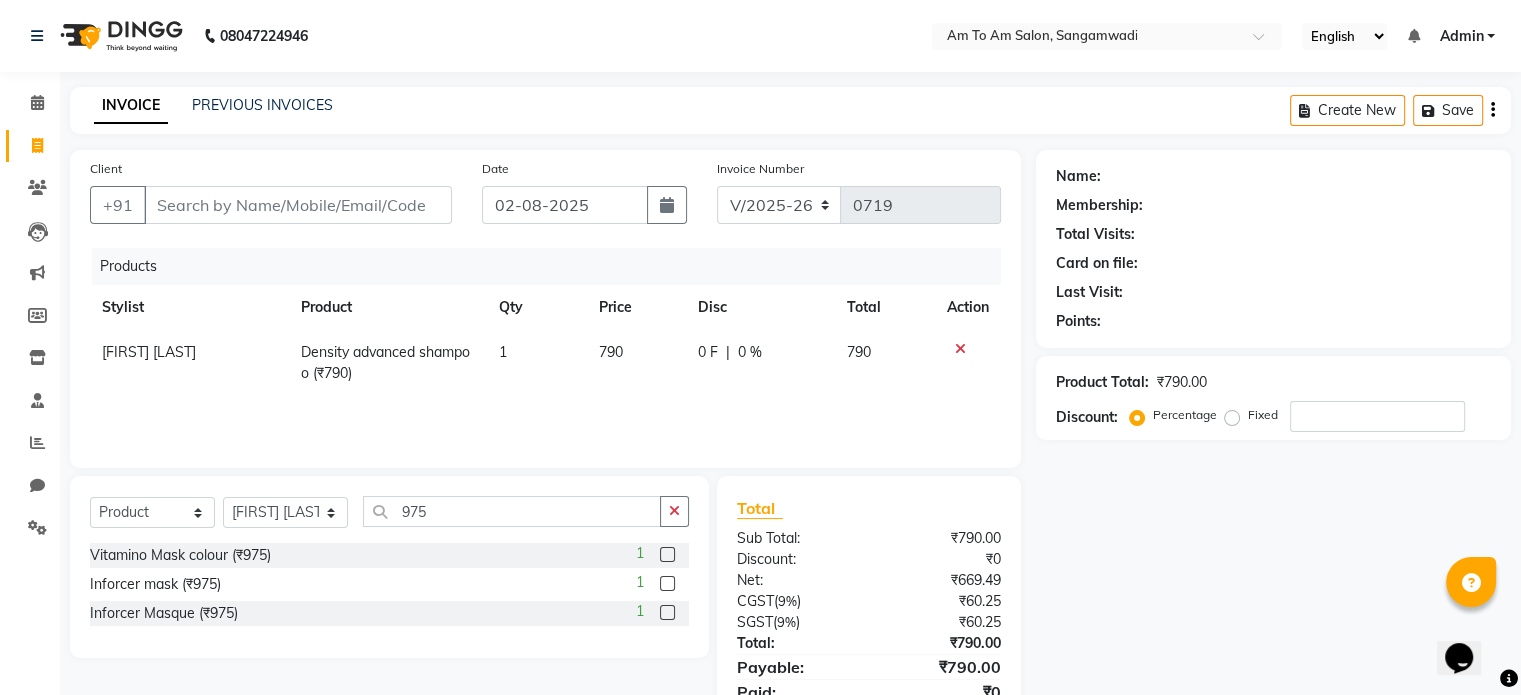 click 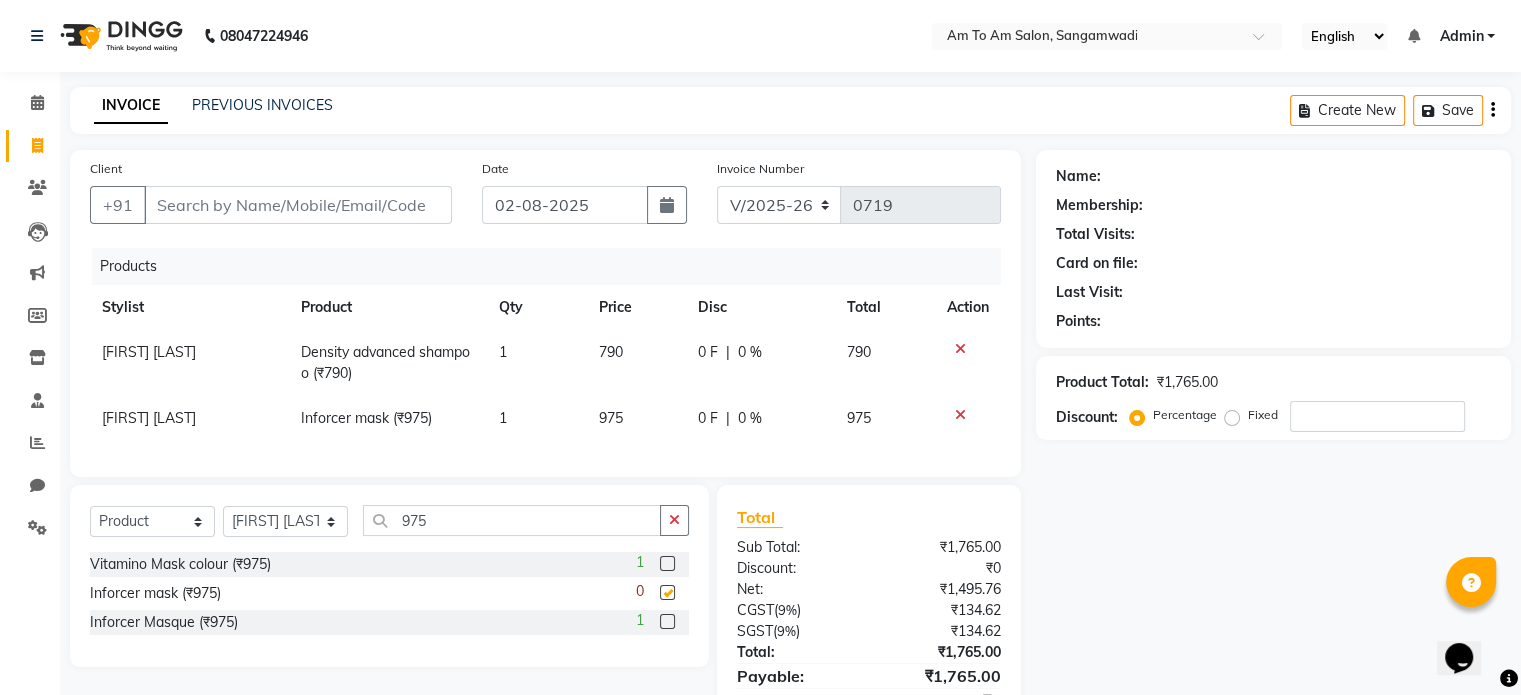 checkbox on "false" 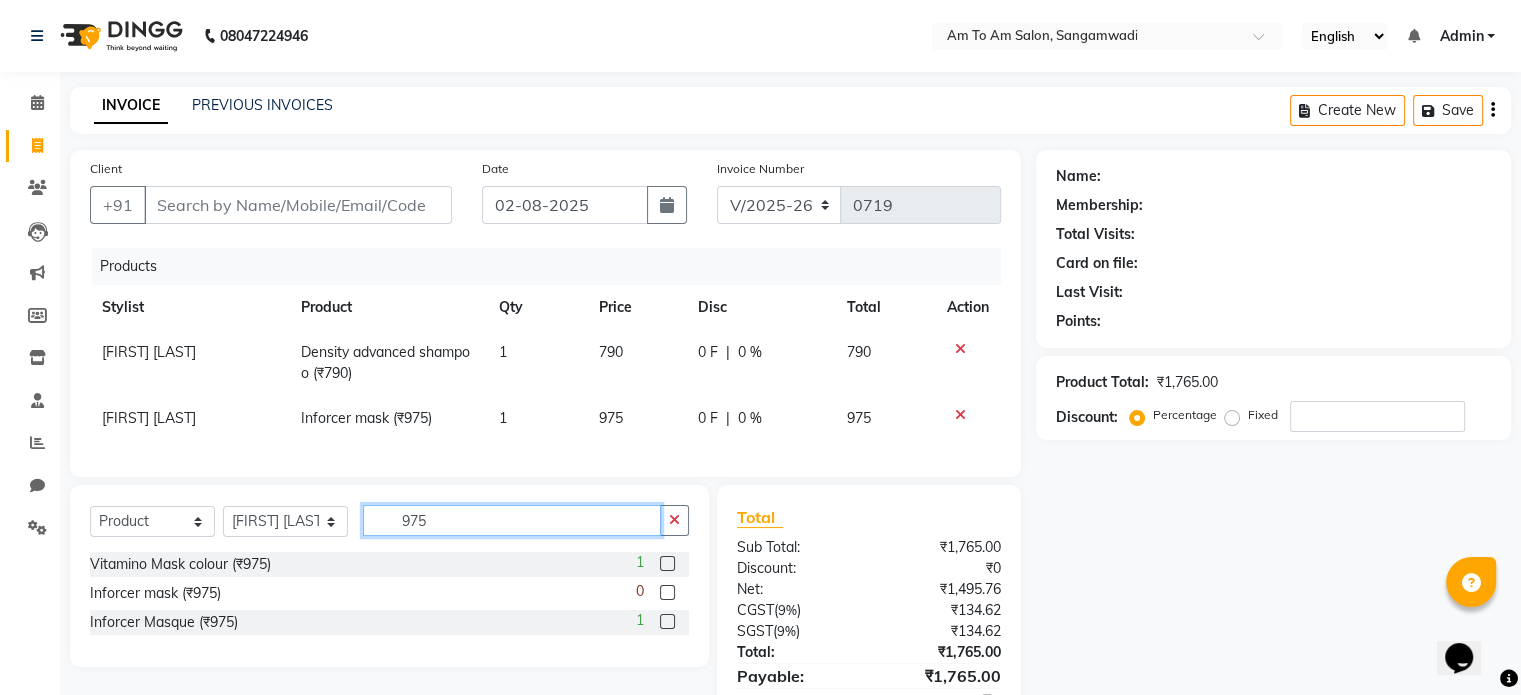 click on "975" 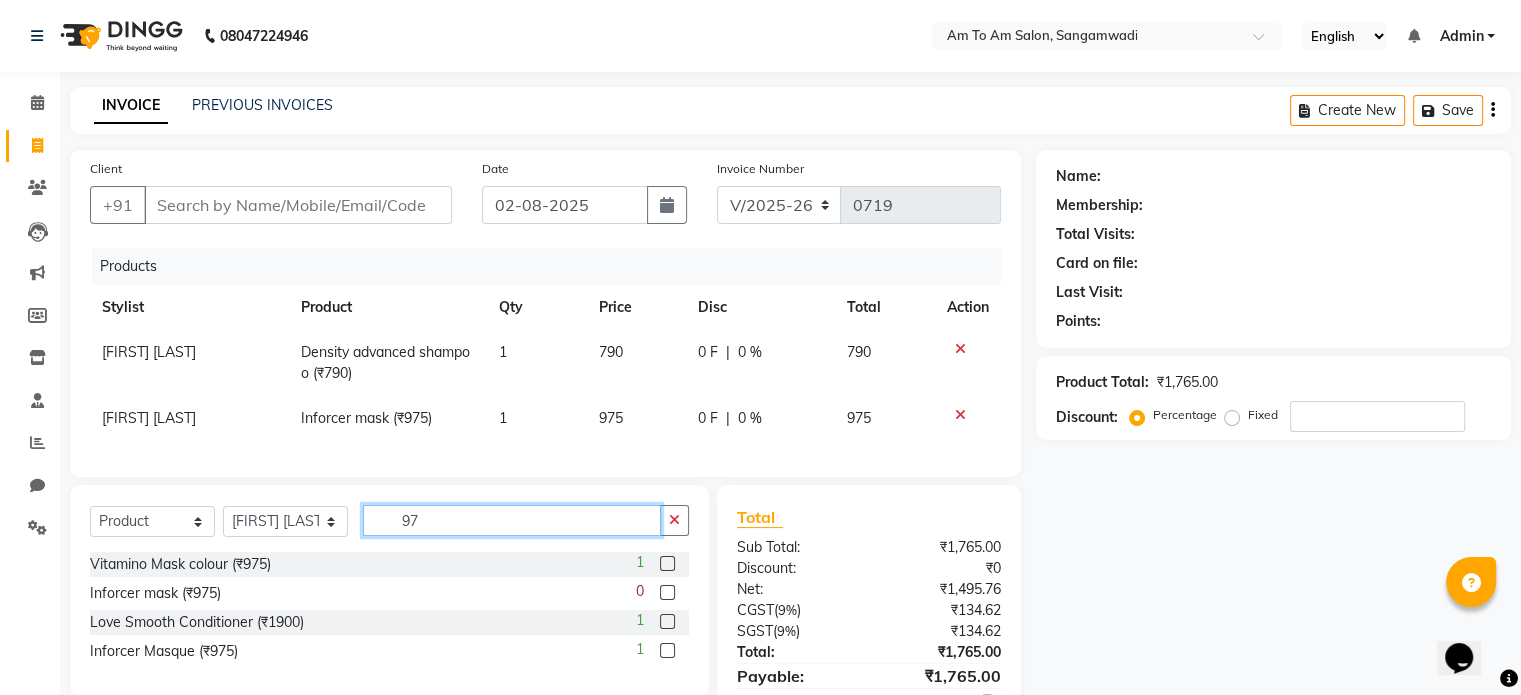type on "9" 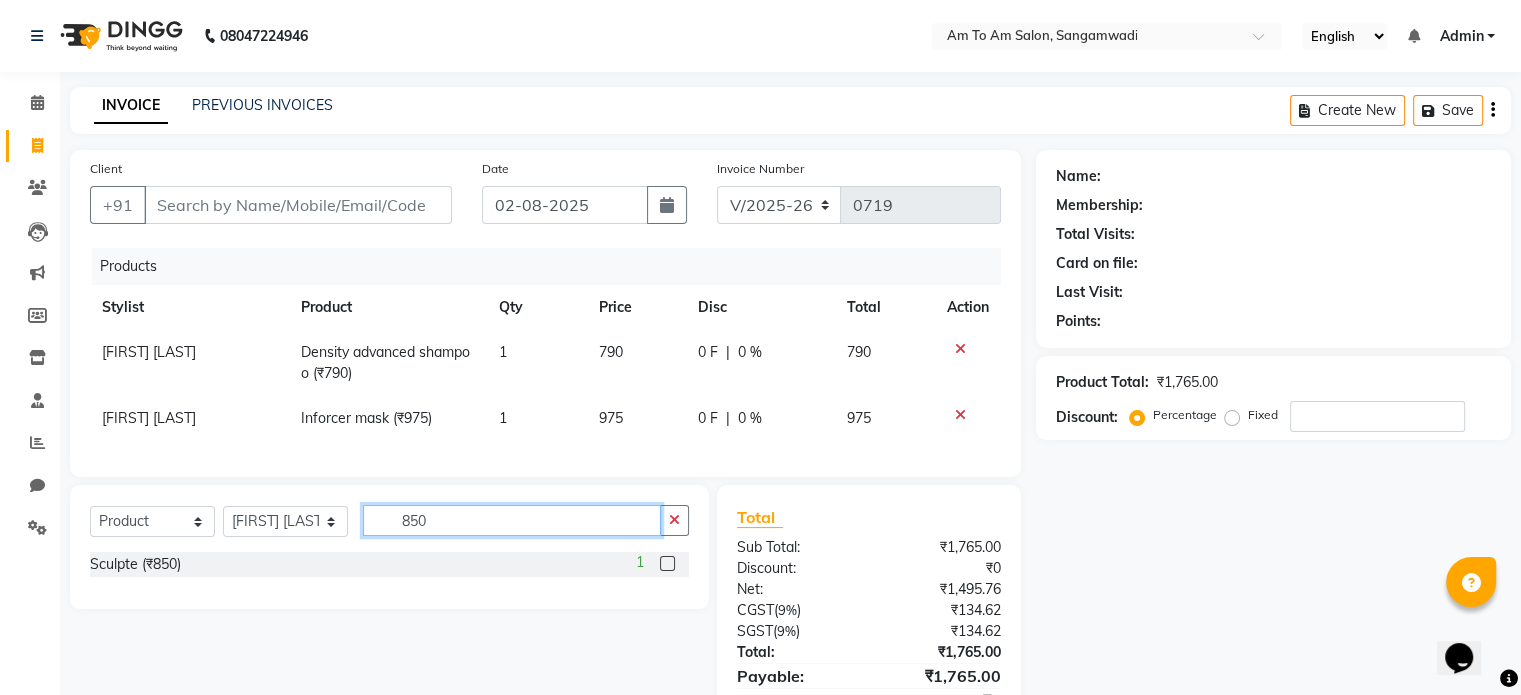 type on "850" 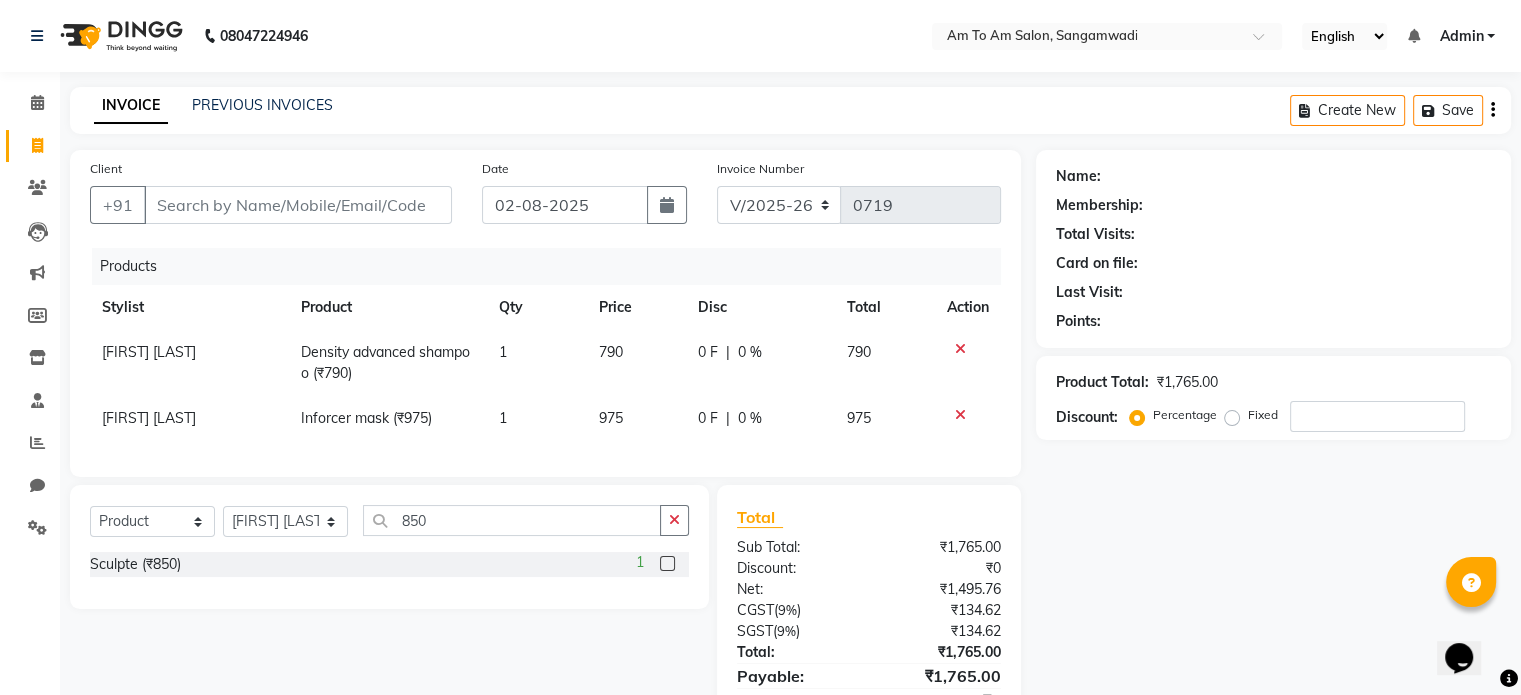 click 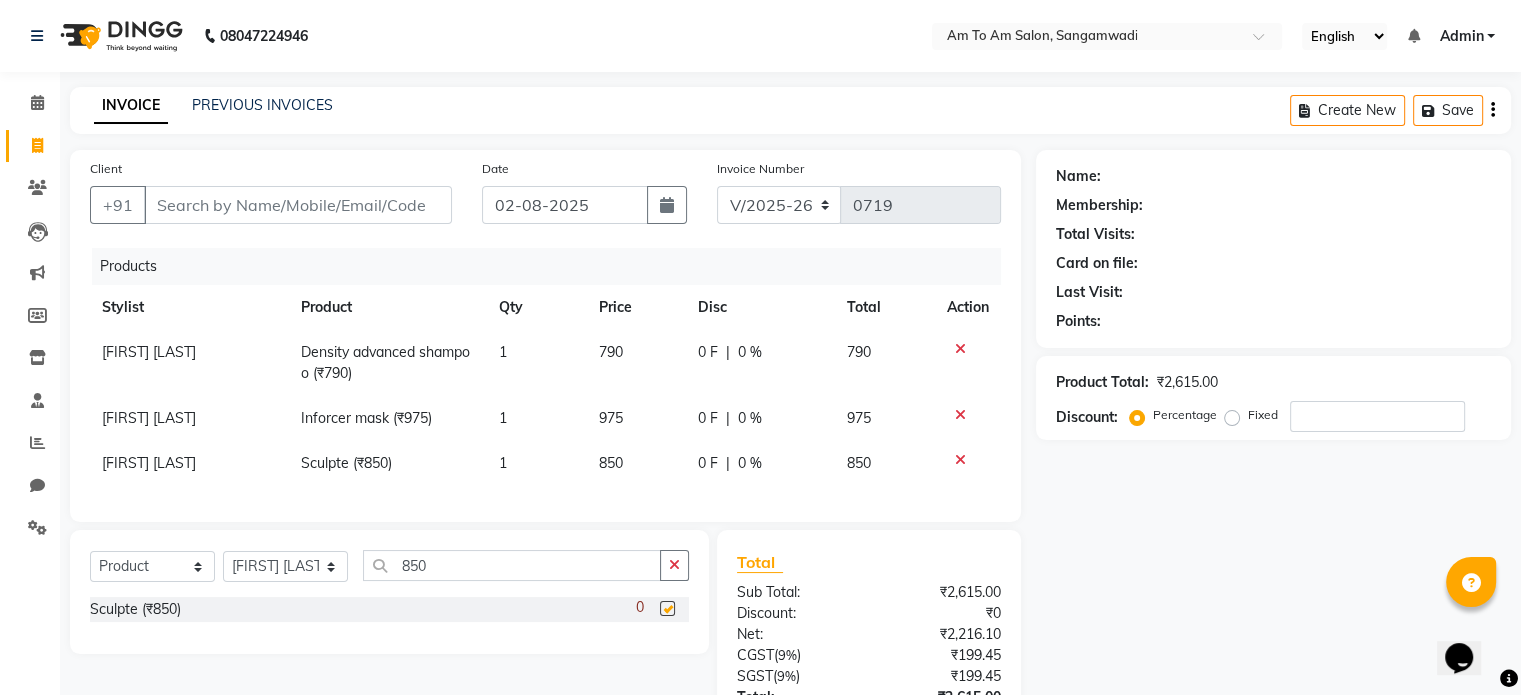 checkbox on "false" 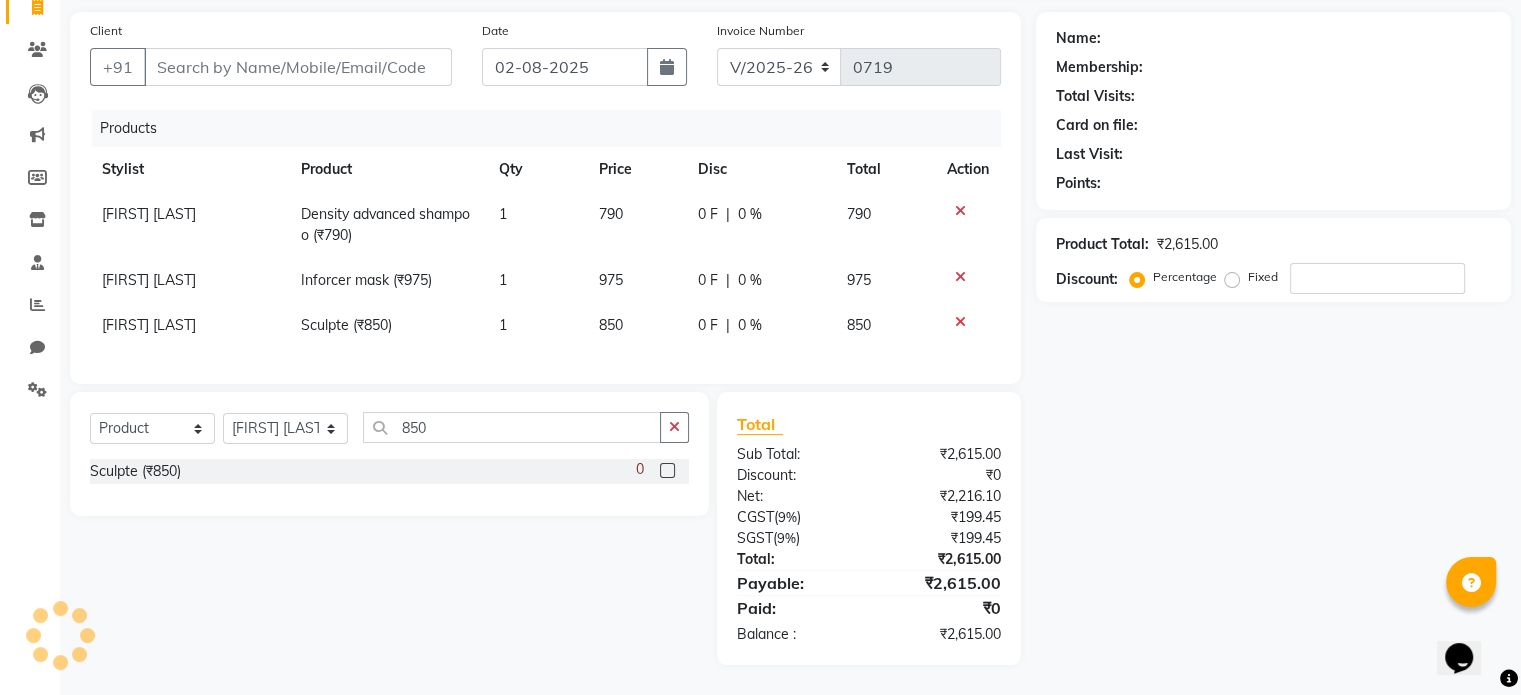 scroll, scrollTop: 0, scrollLeft: 0, axis: both 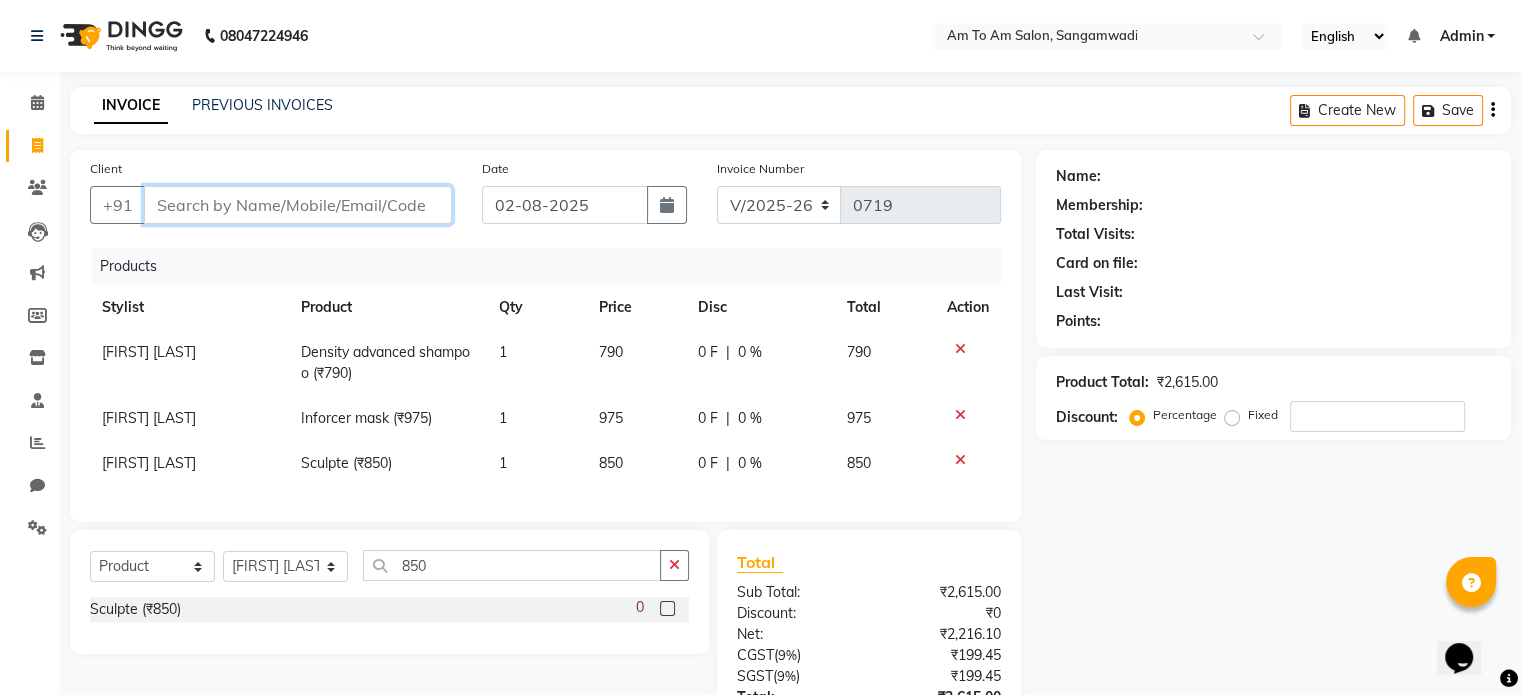 click on "Client" at bounding box center (298, 205) 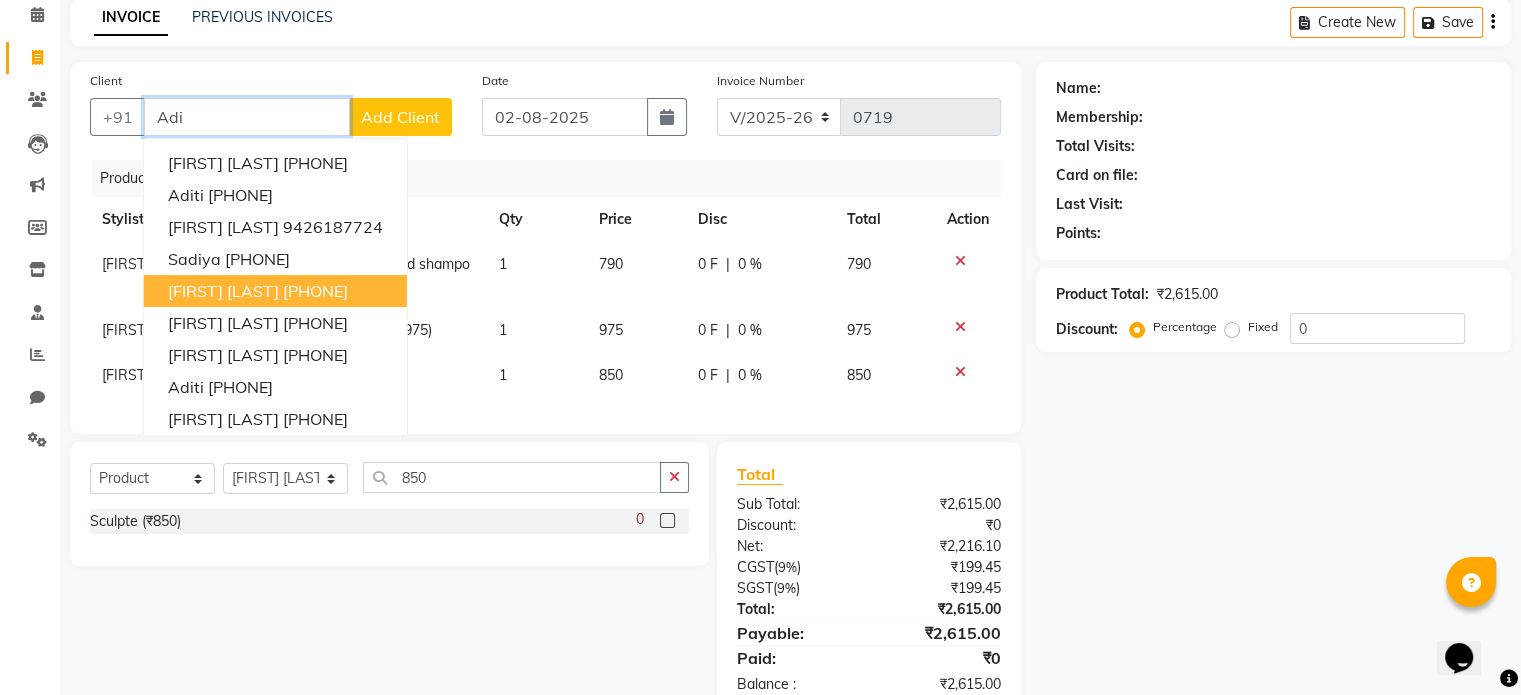 scroll, scrollTop: 53, scrollLeft: 0, axis: vertical 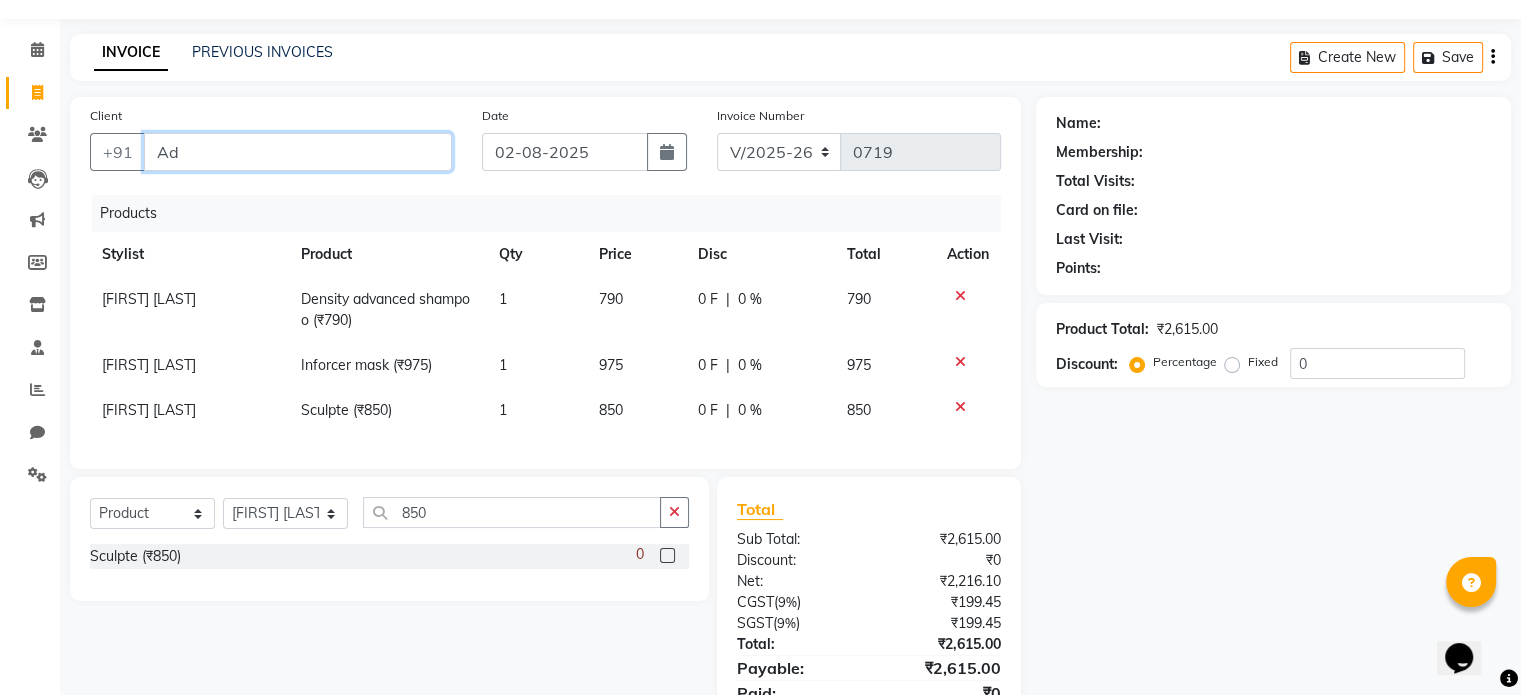 type on "A" 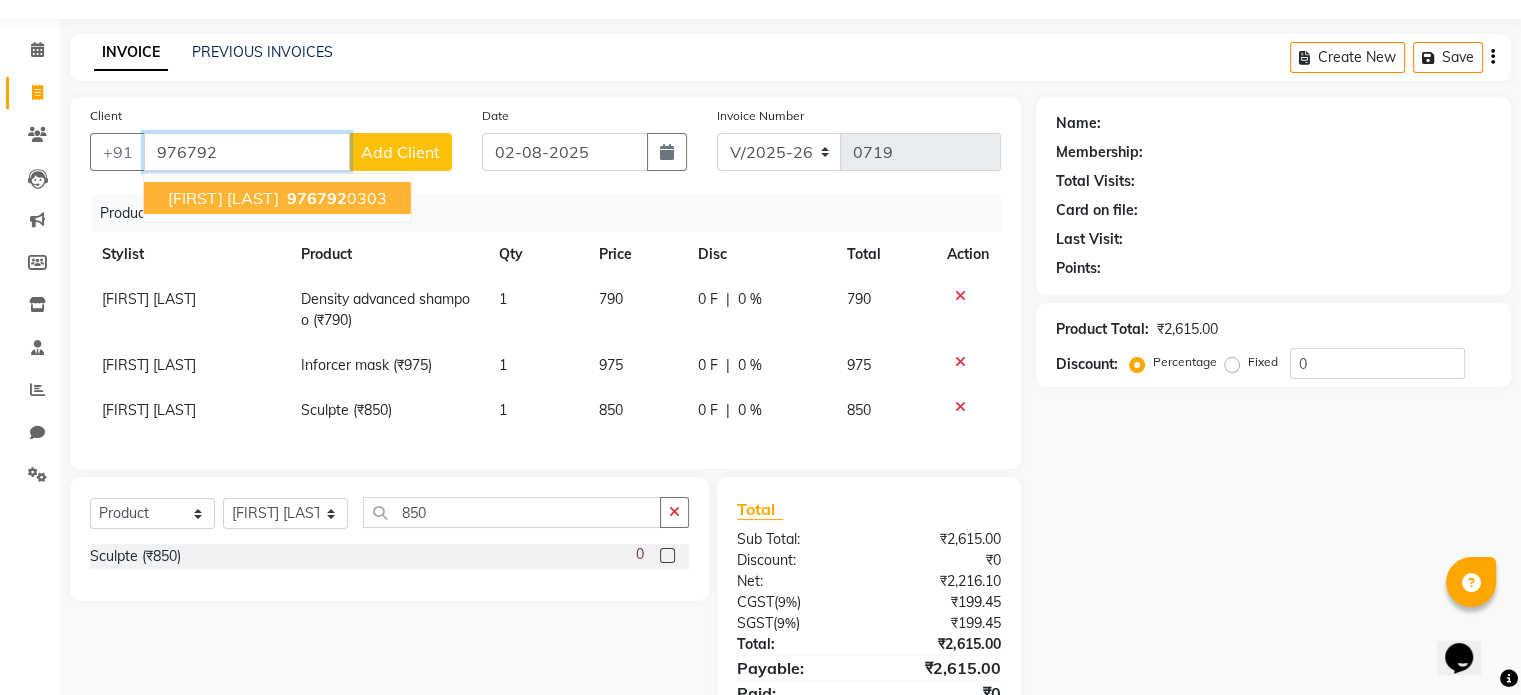 click on "aditya kalokhe" at bounding box center (223, 198) 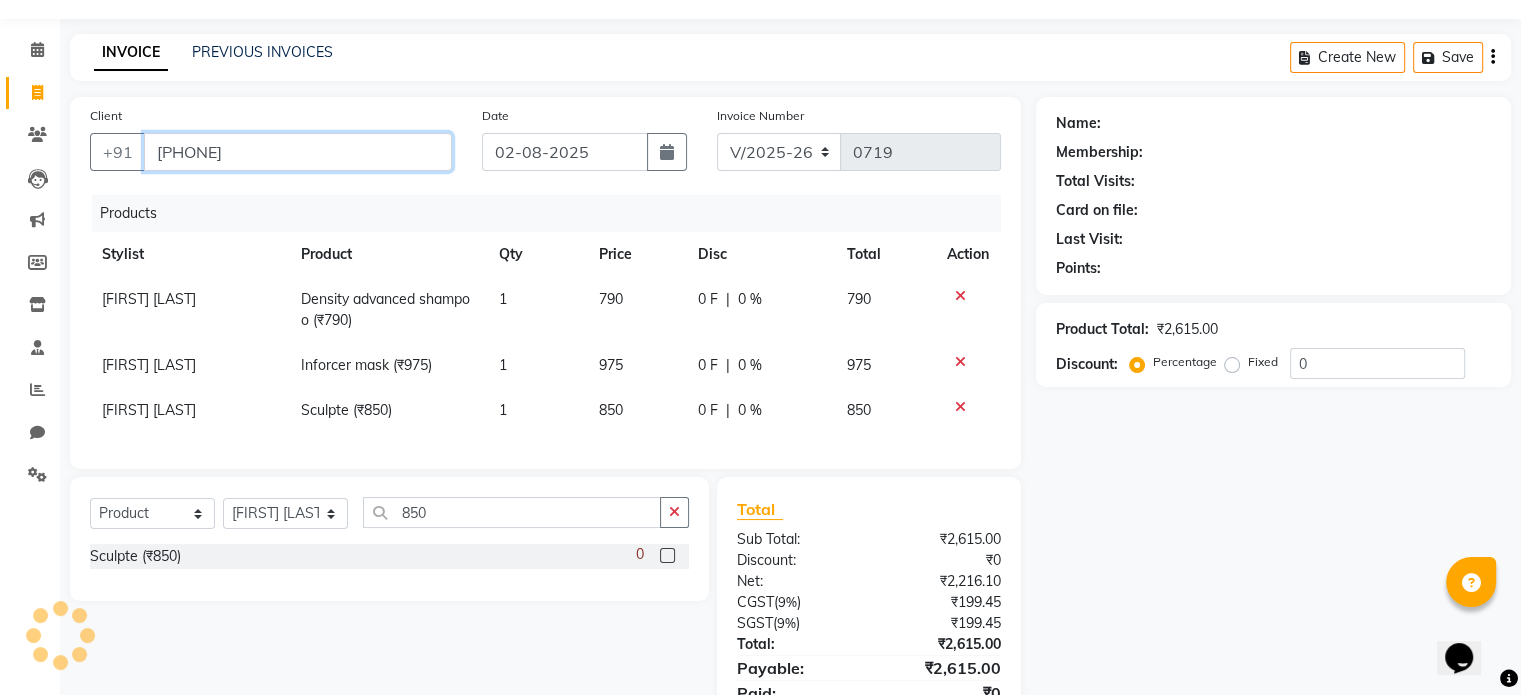 type on "9767920303" 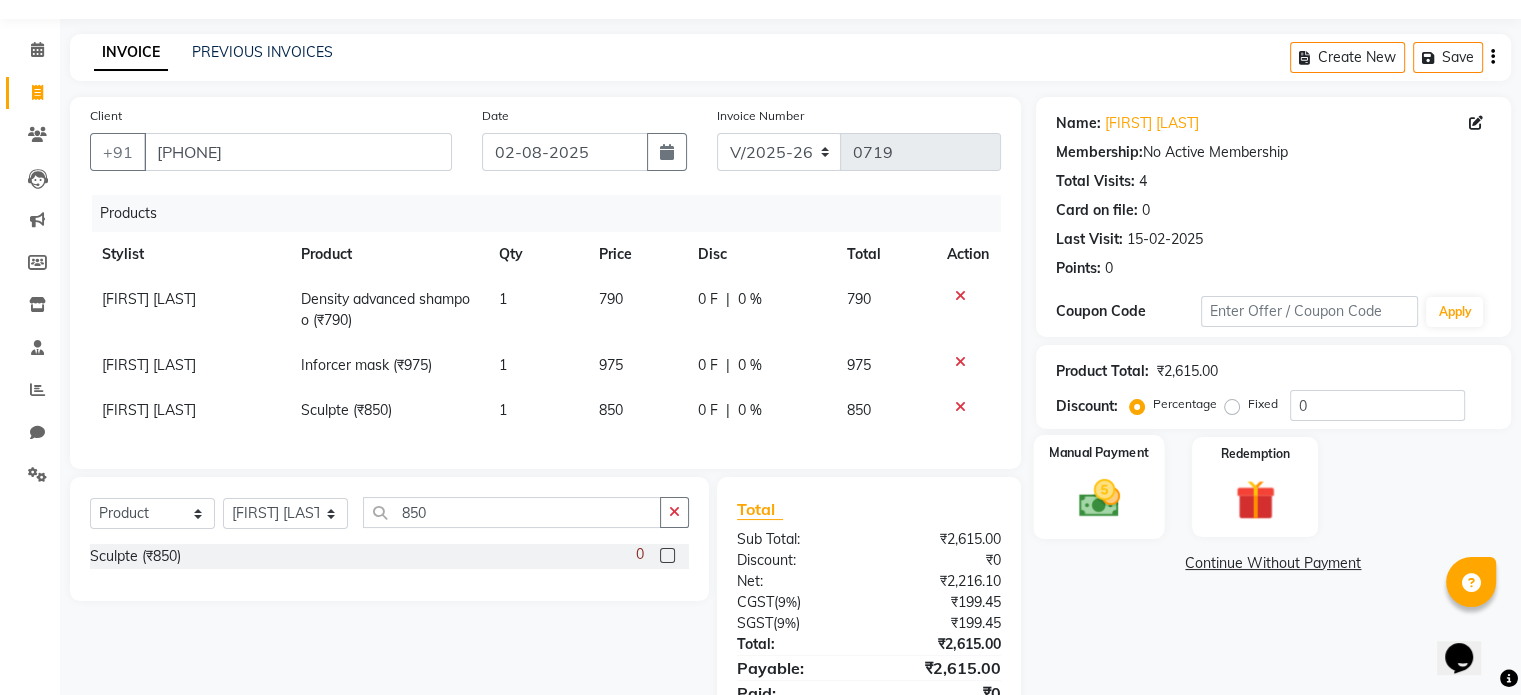 click 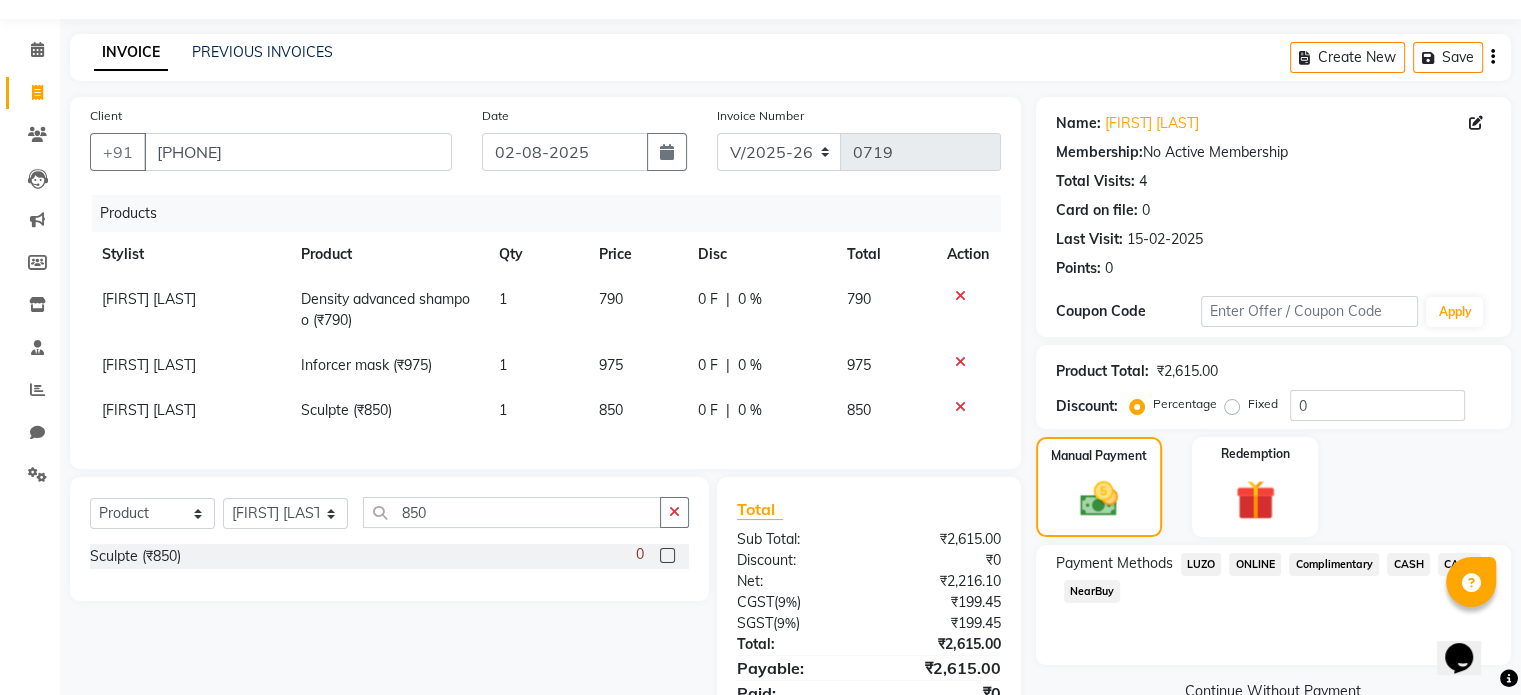 click on "ONLINE" 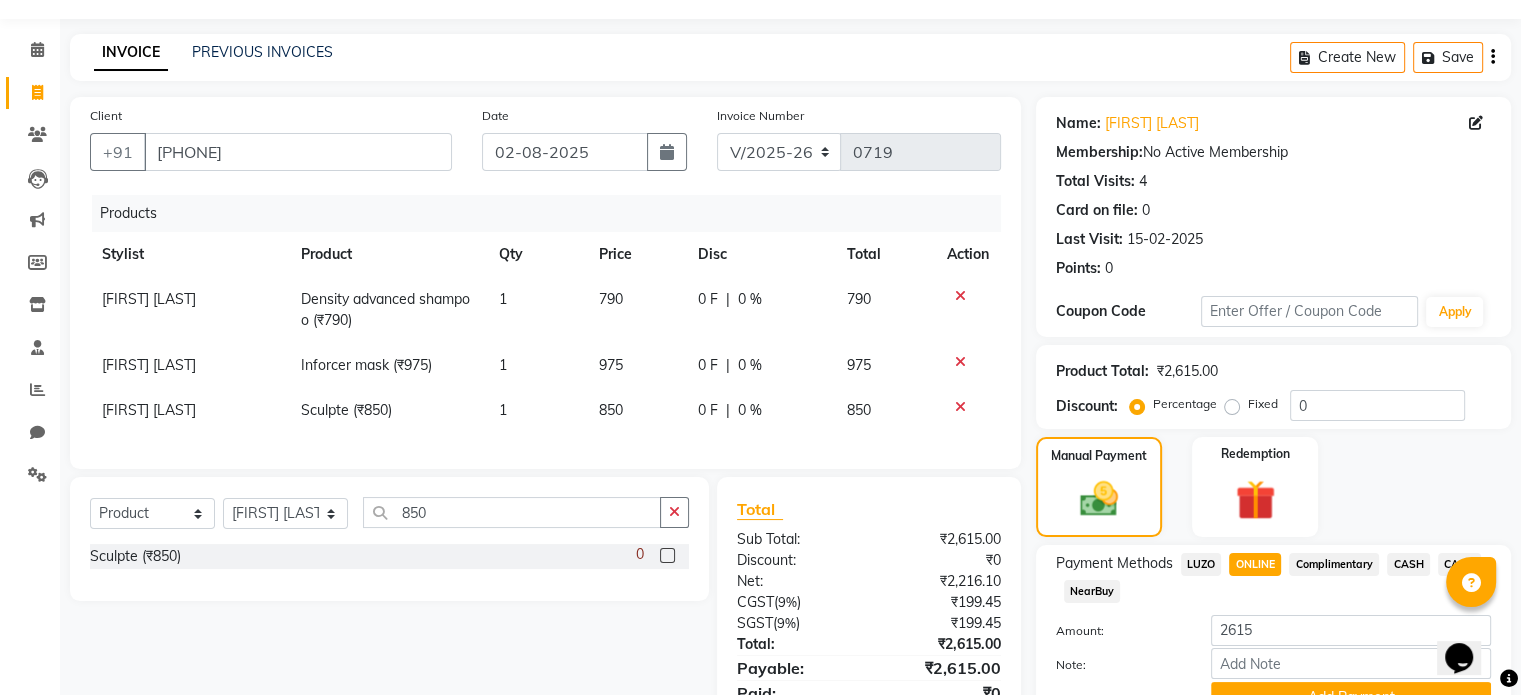 scroll, scrollTop: 153, scrollLeft: 0, axis: vertical 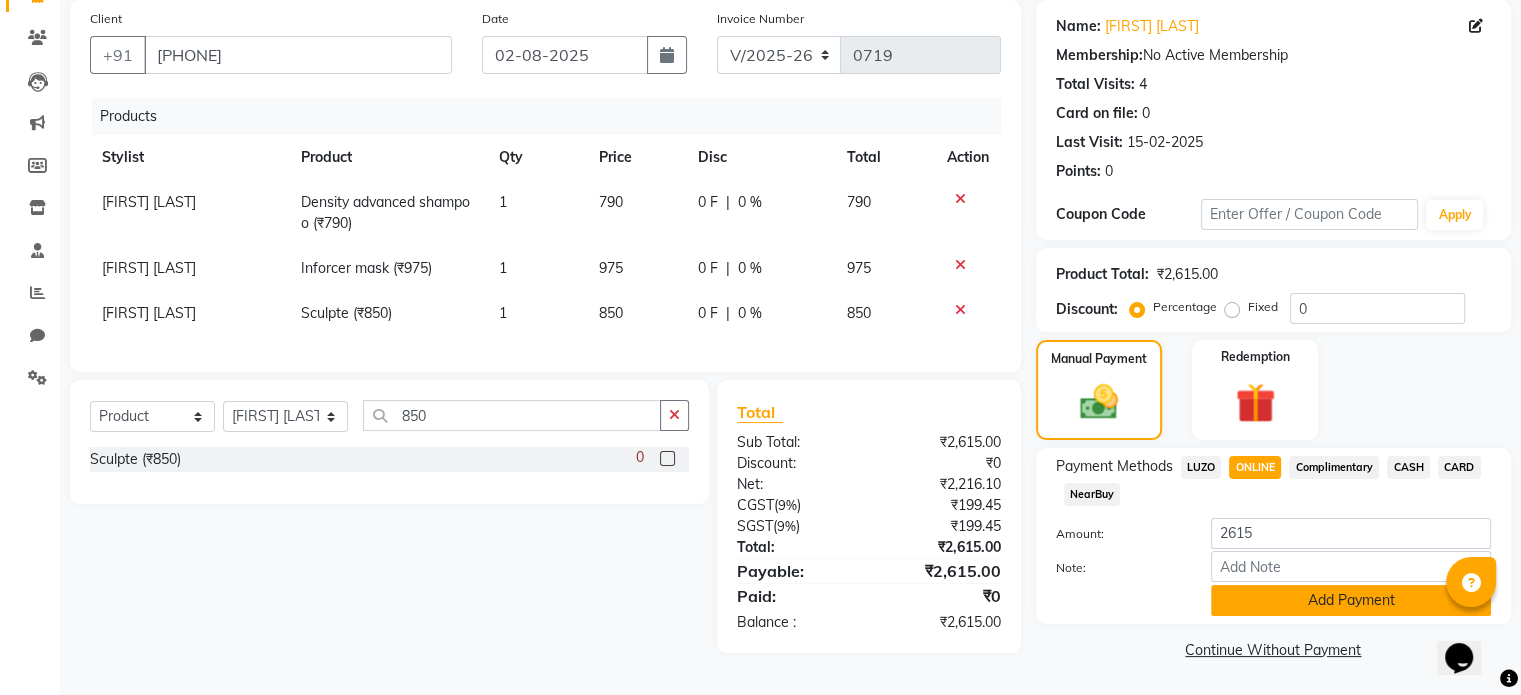 click on "Add Payment" 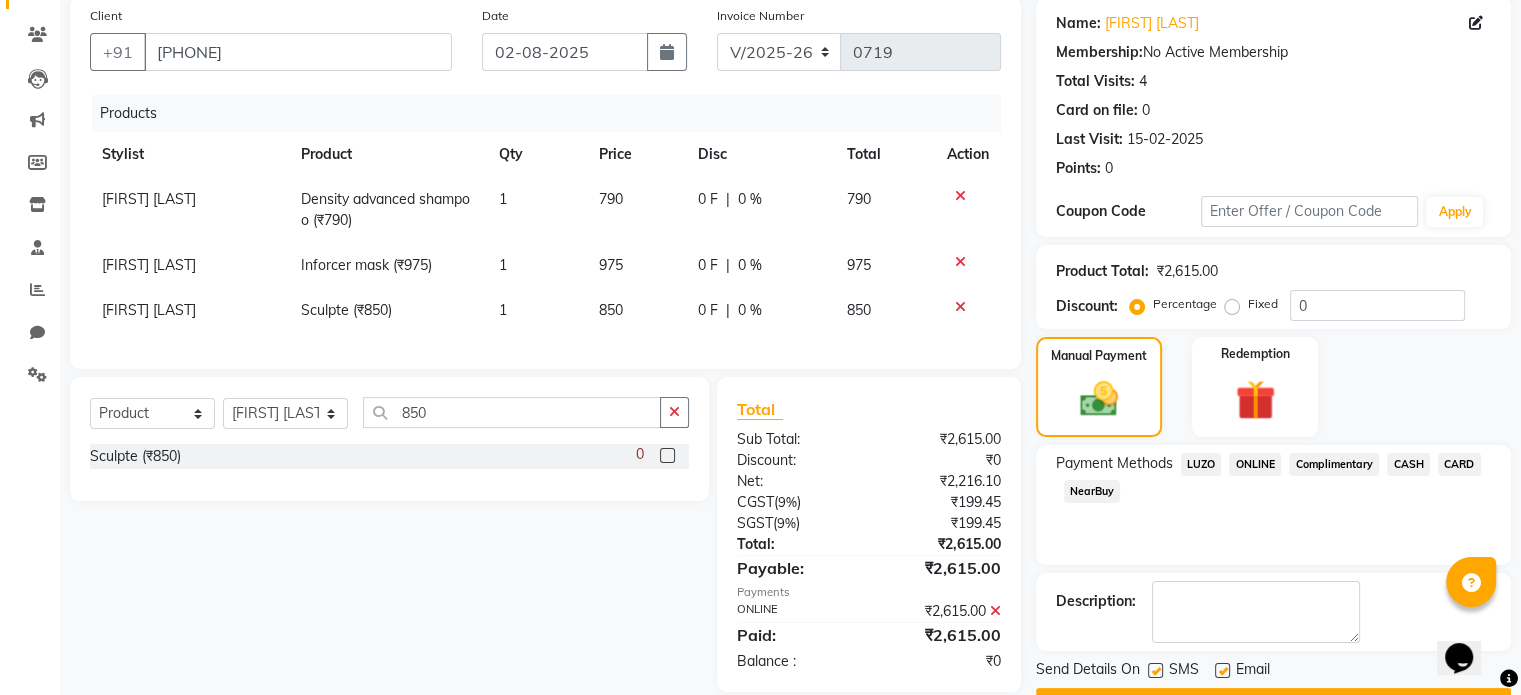 scroll, scrollTop: 205, scrollLeft: 0, axis: vertical 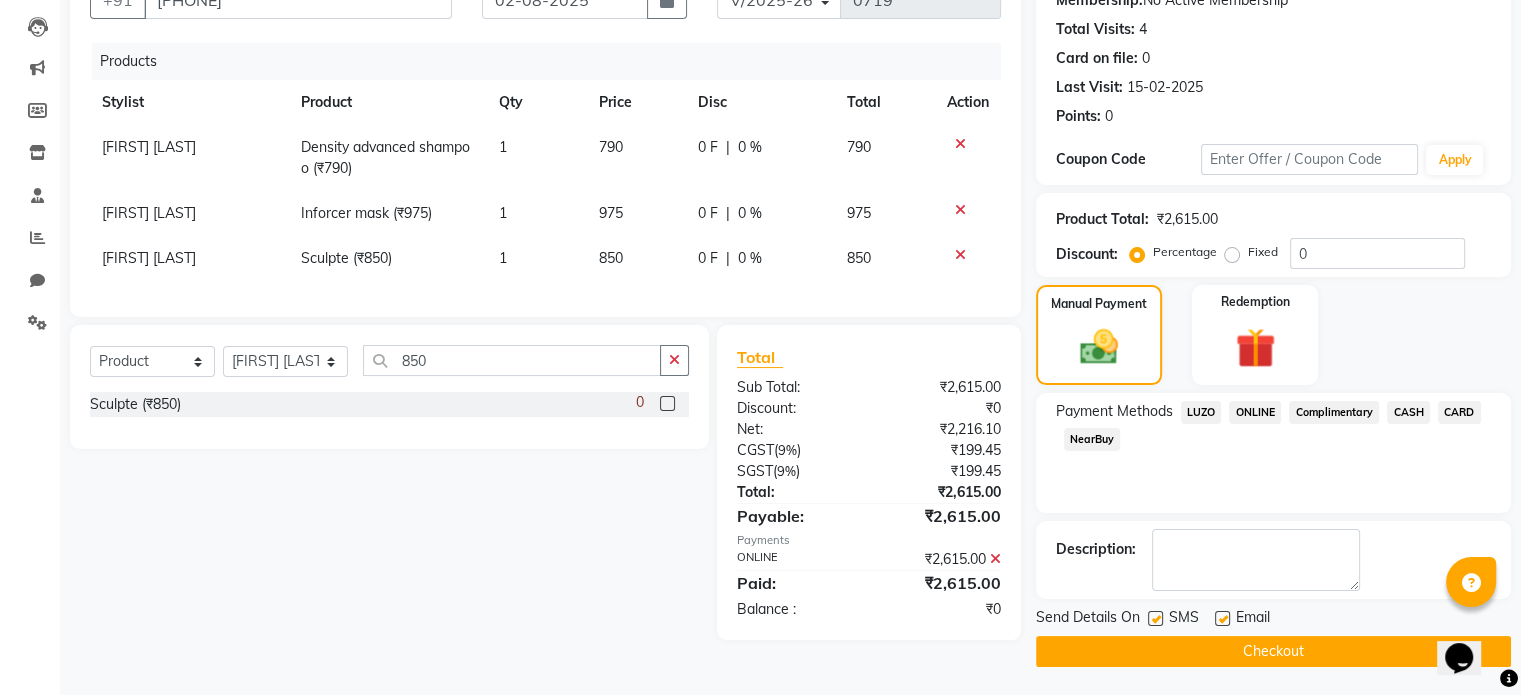 click on "Checkout" 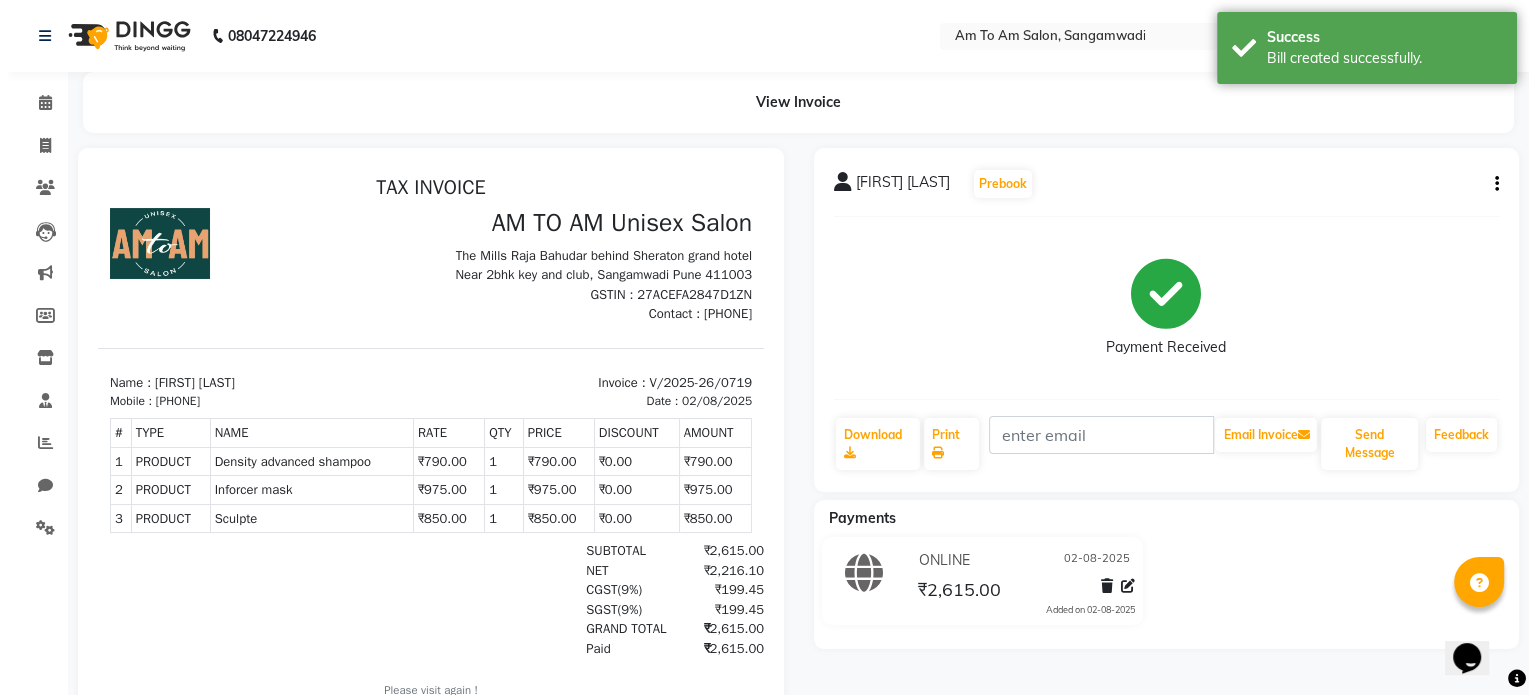 scroll, scrollTop: 0, scrollLeft: 0, axis: both 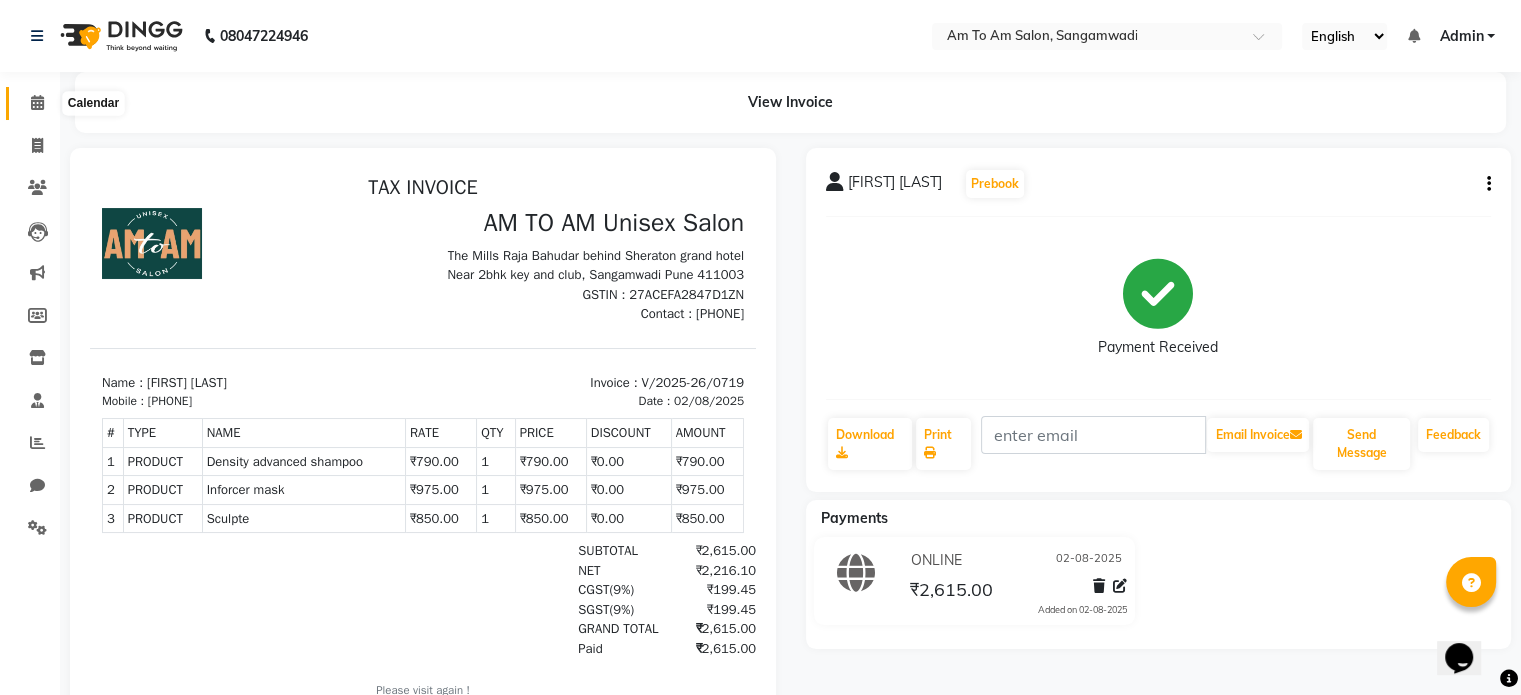 click 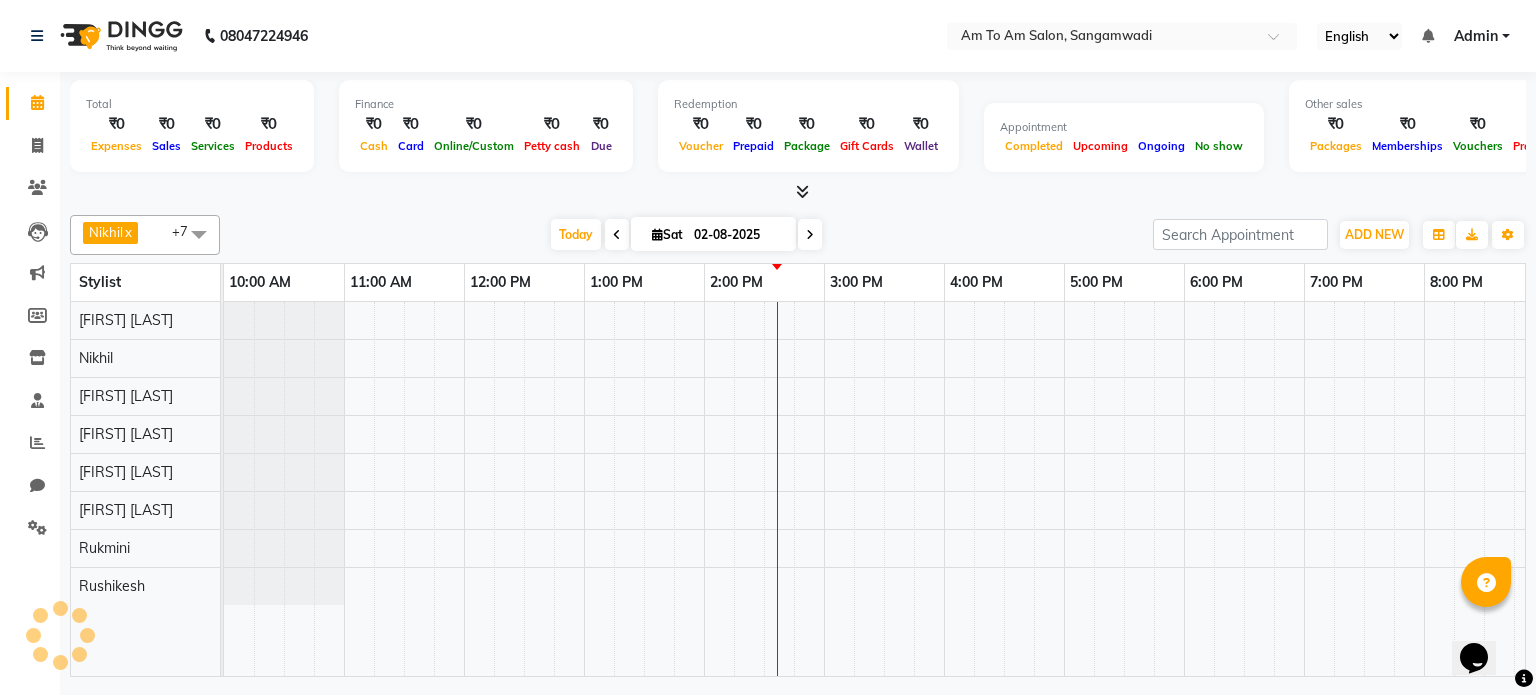 scroll, scrollTop: 0, scrollLeft: 0, axis: both 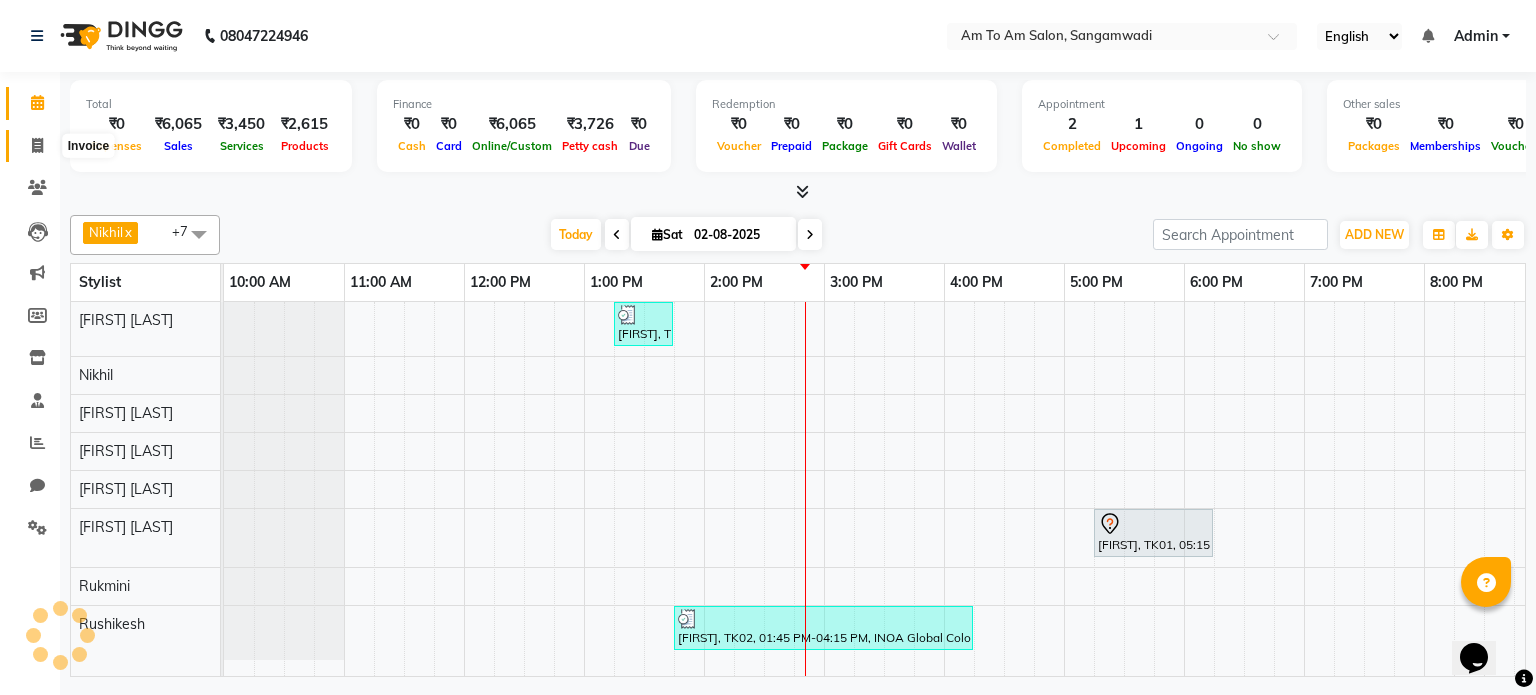 click 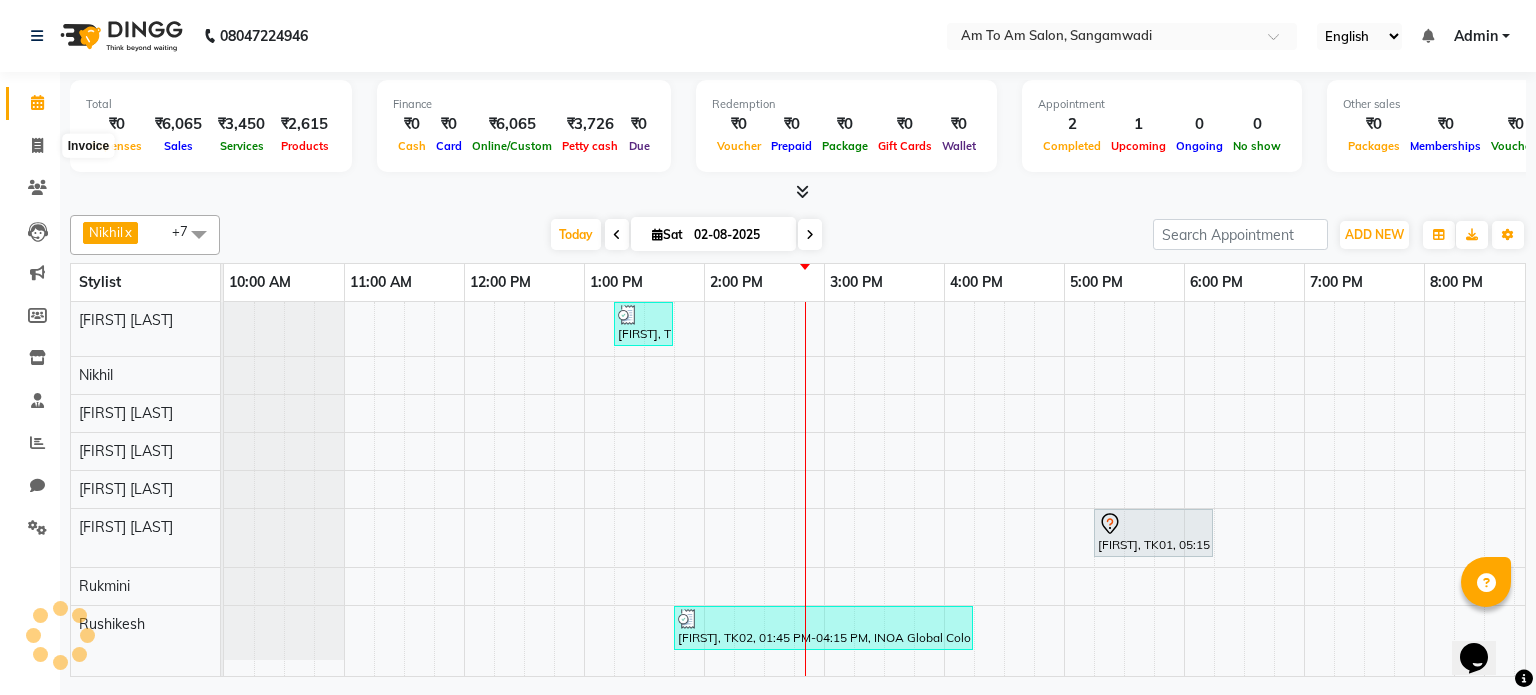 select on "service" 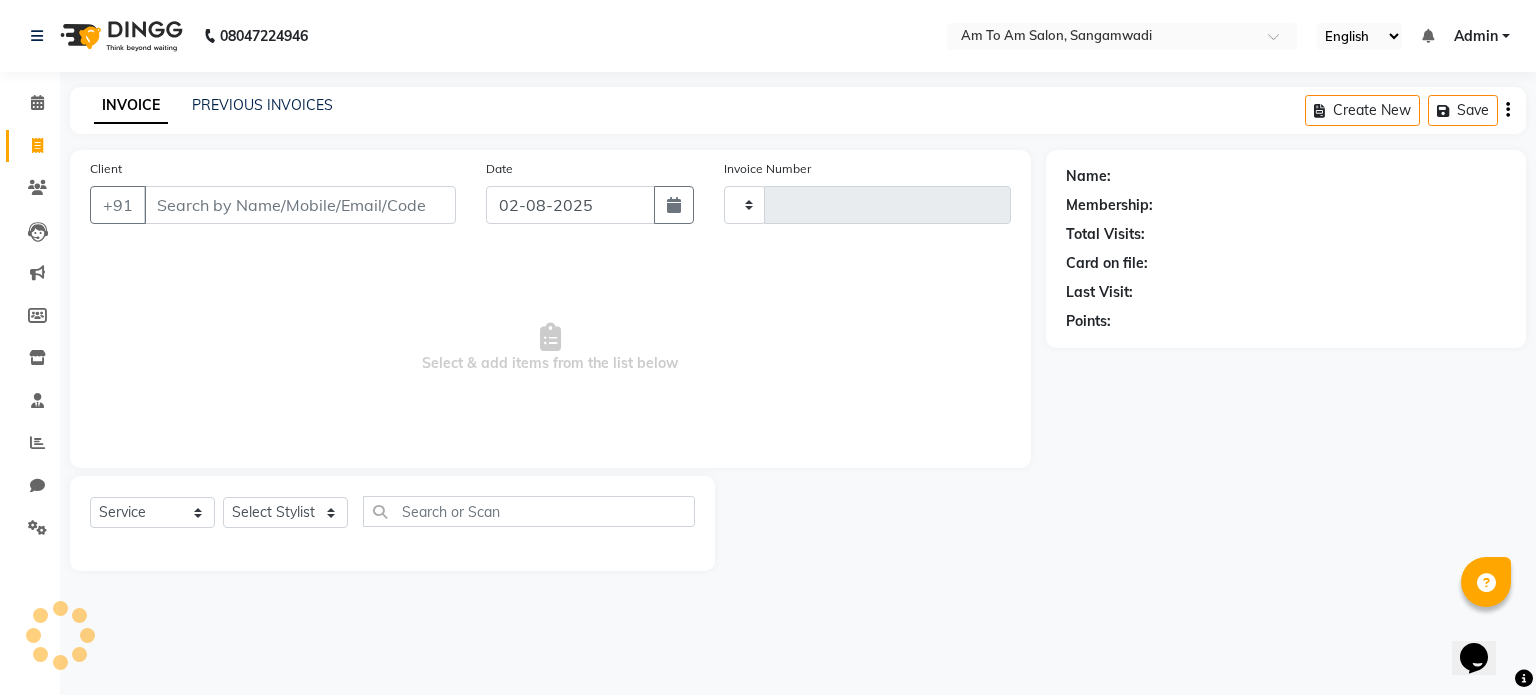 click on "Client" at bounding box center (300, 205) 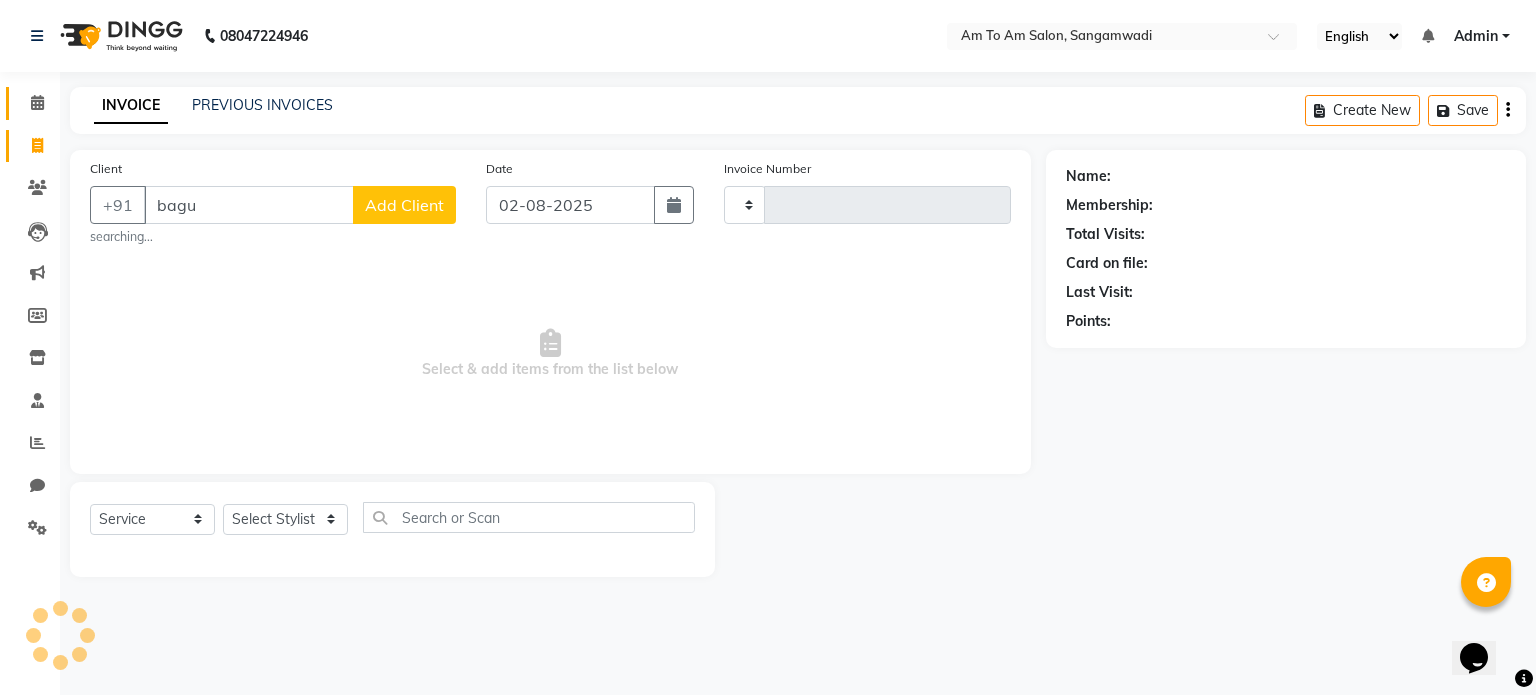 type on "bagu" 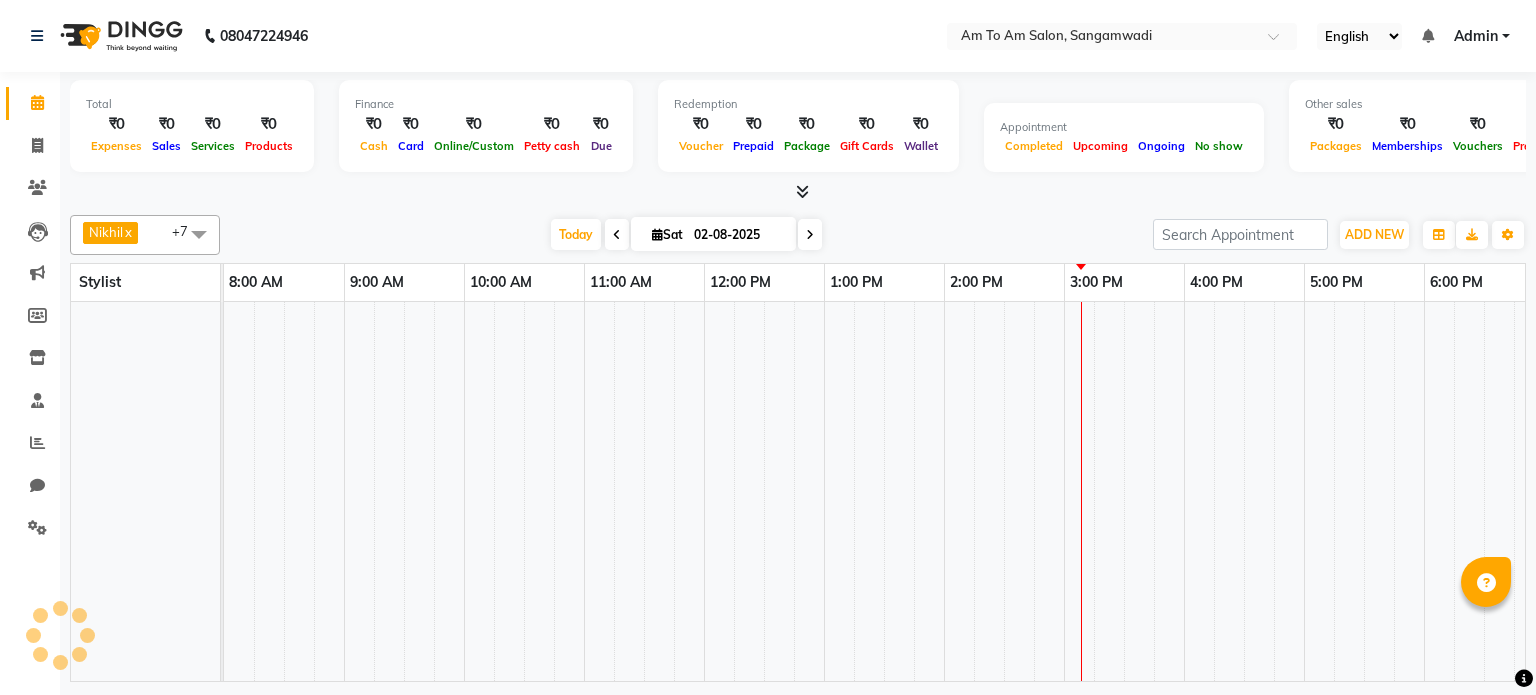click on "Nikhil   x Akash Parmar   x Ravina Soni   x Mahi Shaikh  x Rukmini   x Rushikesh  x Sakshi Shelar   x Ashwini I  x +7 No data available Today  Sat 02-08-2025 Toggle Dropdown Add Appointment Add Invoice Add Expense Add Attendance Add Client Add Transaction Toggle Dropdown Add Appointment Add Invoice Add Expense Add Attendance Add Client ADD NEW Toggle Dropdown Add Appointment Add Invoice Add Expense Add Attendance Add Client Add Transaction Nikhil   x Akash Parmar   x Ravina Soni   x Mahi Shaikh  x Rukmini   x Rushikesh  x Sakshi Shelar   x Ashwini I  x +7 No data available Group By  Staff View   Room View  View as Vertical  Vertical - Week View  Horizontal  Horizontal - Week View  List  Toggle Dropdown Calendar Settings Manage Tags   Arrange Stylists   Reset Stylists  Full Screen  Show Available Stylist  Appointment Form Zoom 100% Stylist 8:00 AM 9:00 AM 10:00 AM 11:00 AM 12:00 PM 1:00 PM 2:00 PM 3:00 PM 4:00 PM 5:00 PM 6:00 PM 7:00 PM" 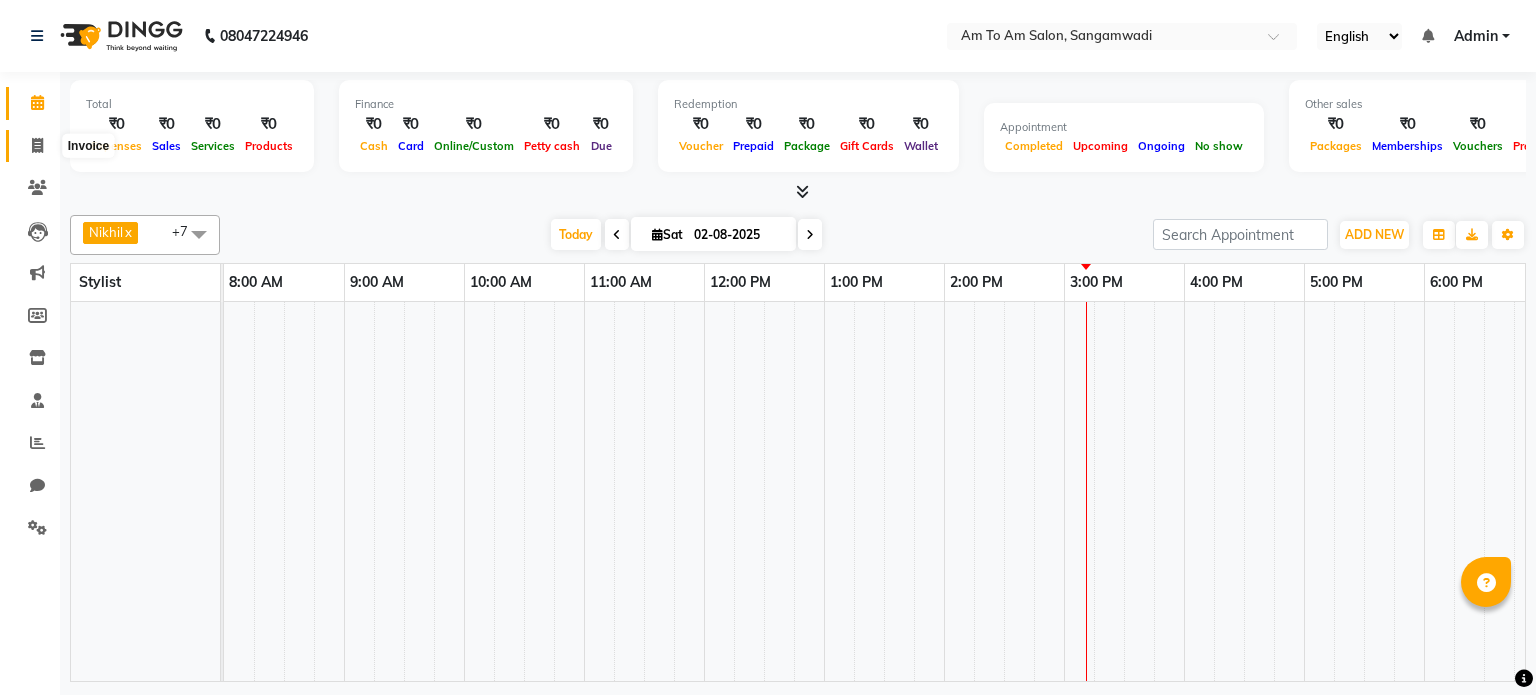click 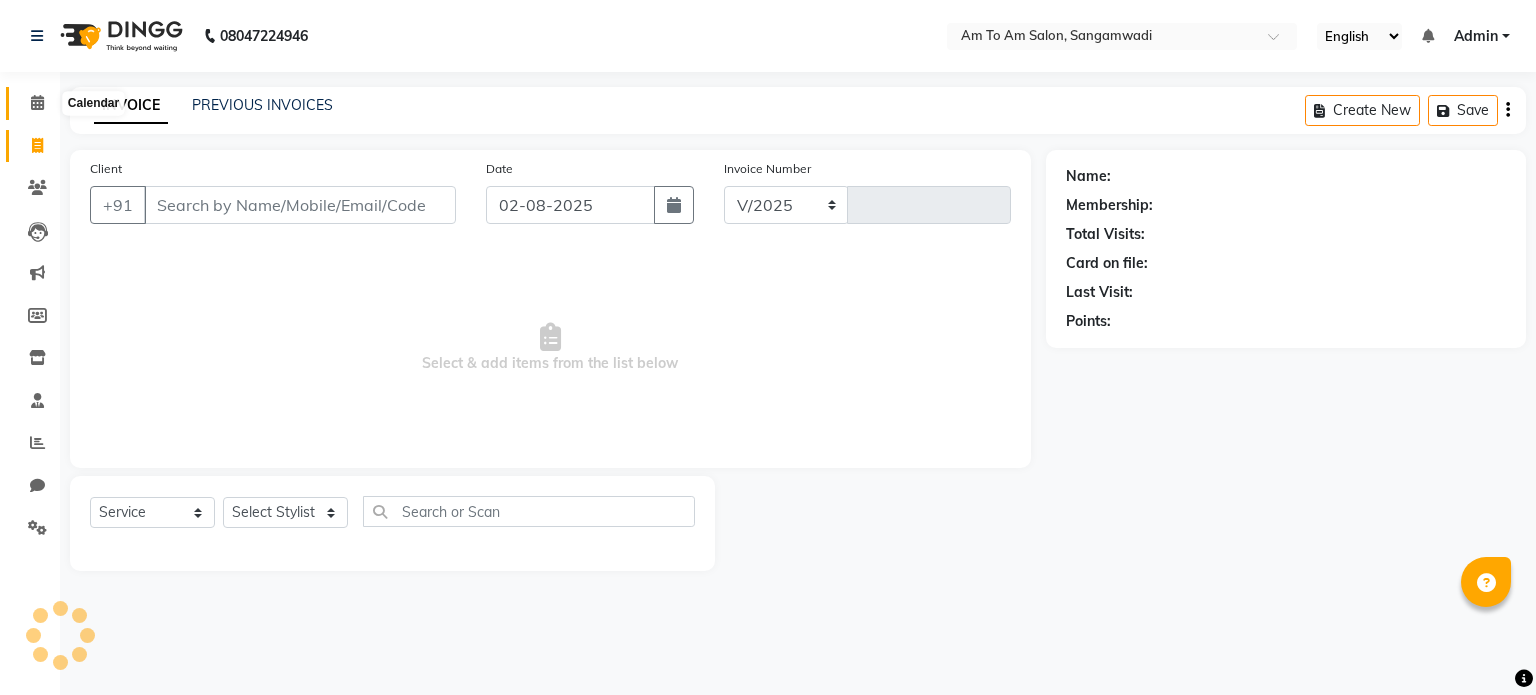 select on "6661" 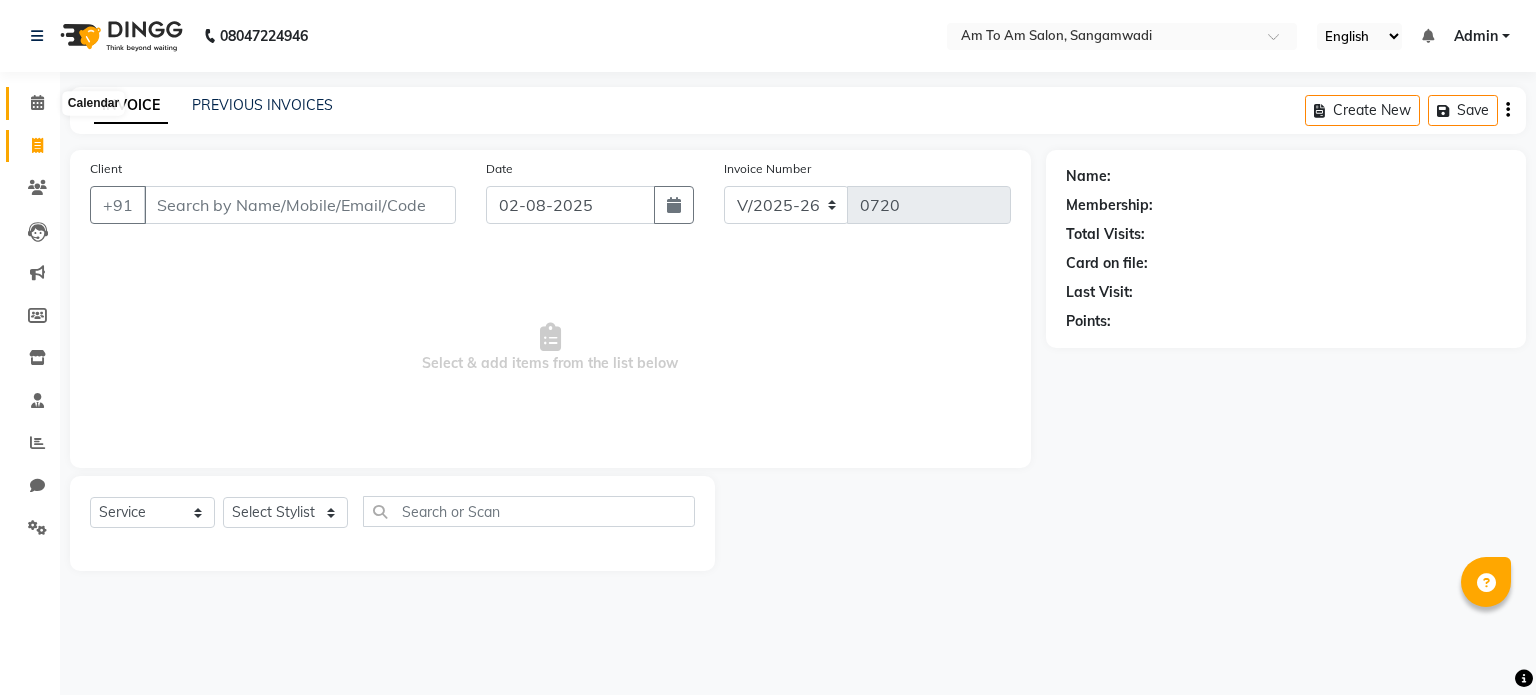 click 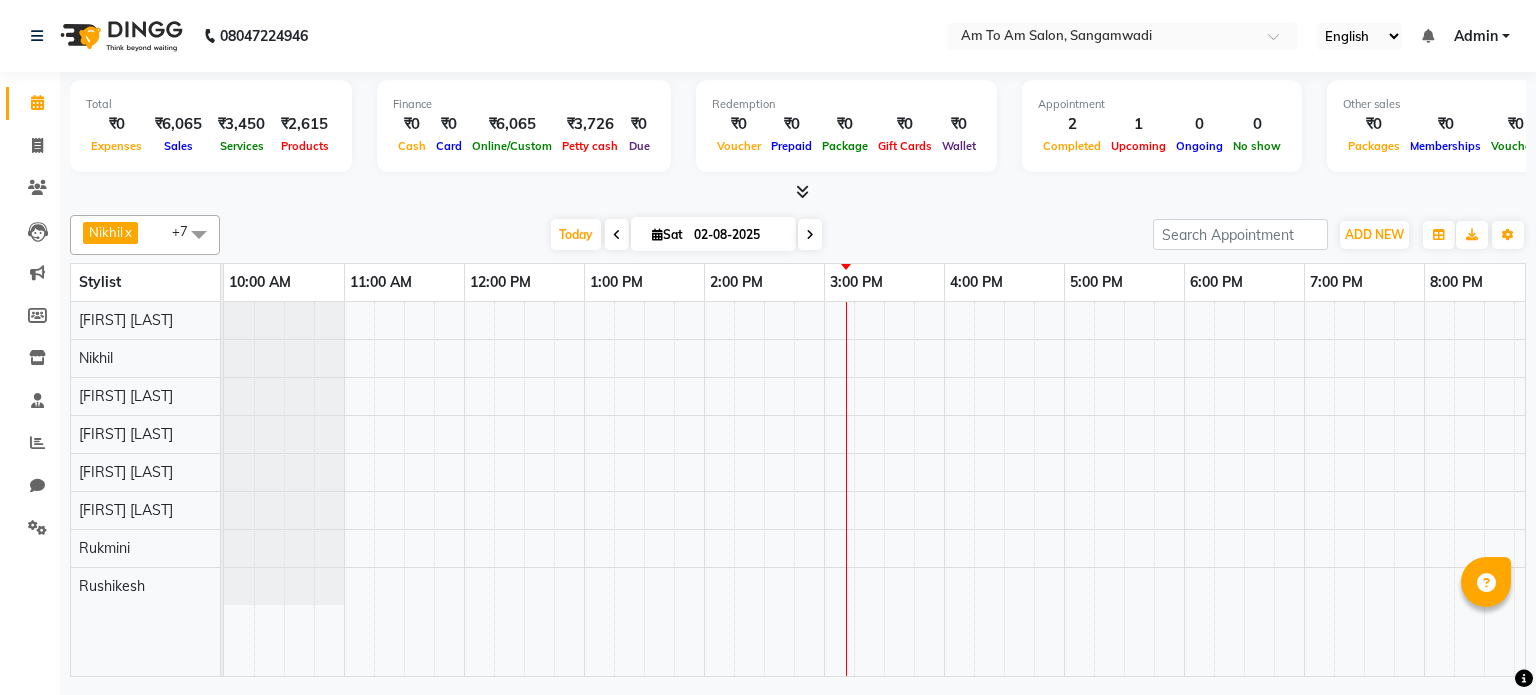 scroll, scrollTop: 0, scrollLeft: 378, axis: horizontal 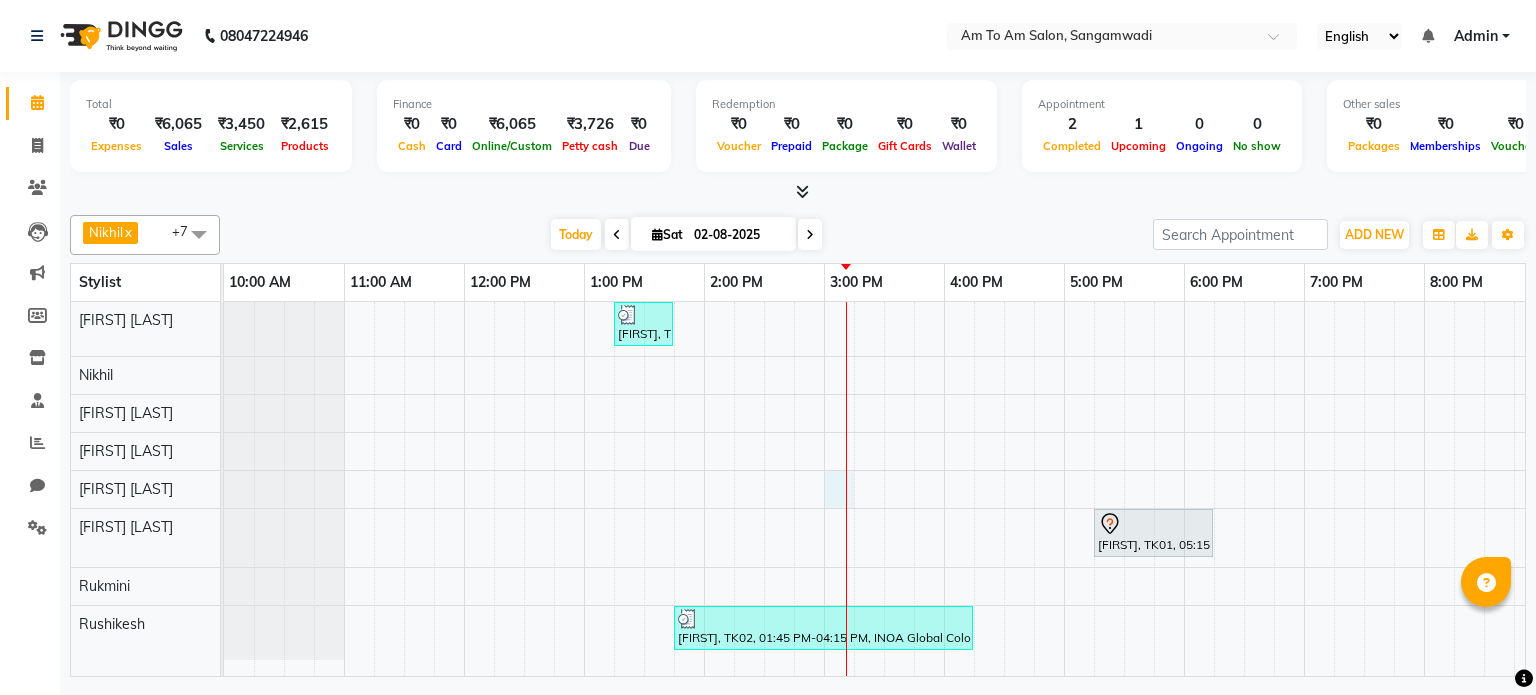 click on "Mrunal, TK02, 01:15 PM-01:45 PM, Davines Hair Wash +  Blow-dry/Styling Female (₹949)             Roopmit, TK01, 05:15 PM-06:15 PM, Offer Nail Extension With Art      Mrunal, TK02, 01:45 PM-04:15 PM,  INOA Global Colour (No Ammonia) - Short (Male) (₹1599),Beard Service - Beard Coloring (Male) (₹599)" at bounding box center (1064, 489) 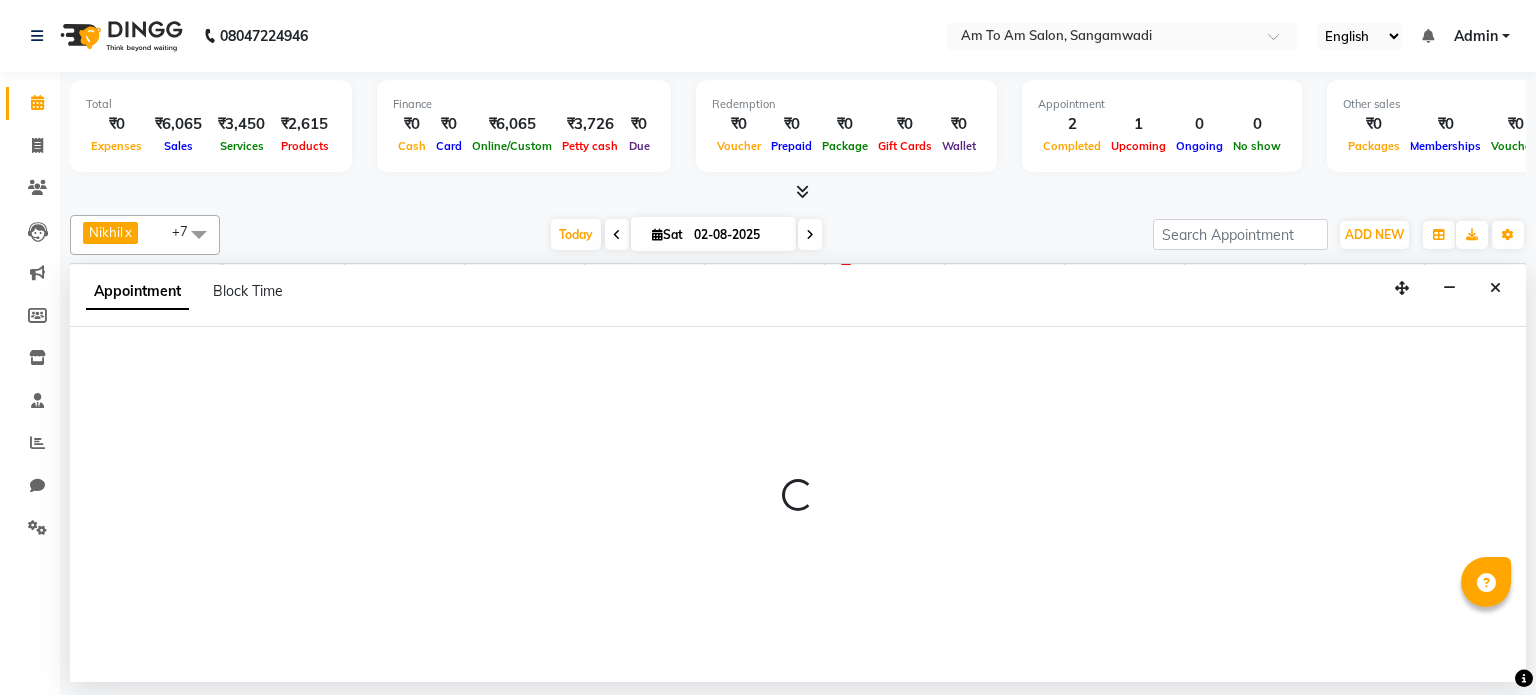 select on "[POSTAL CODE]" 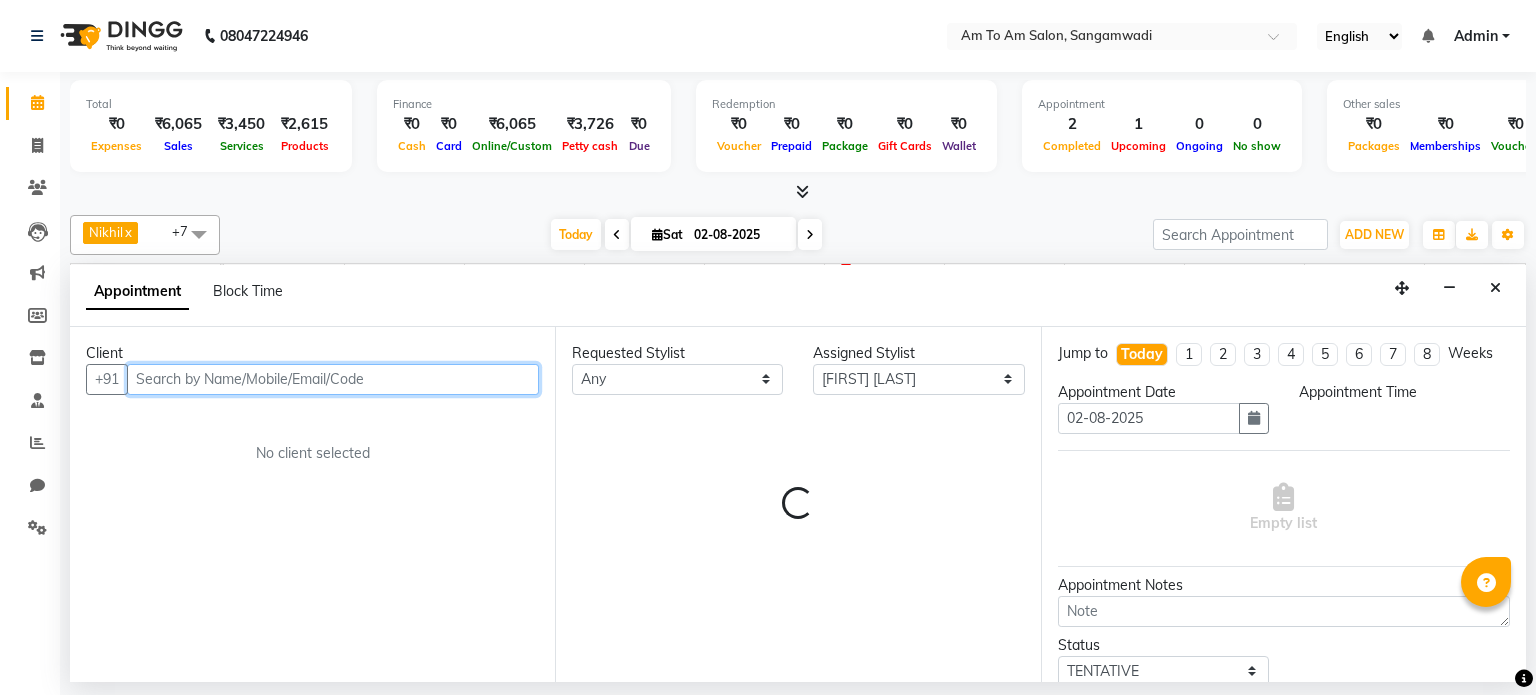 select on "900" 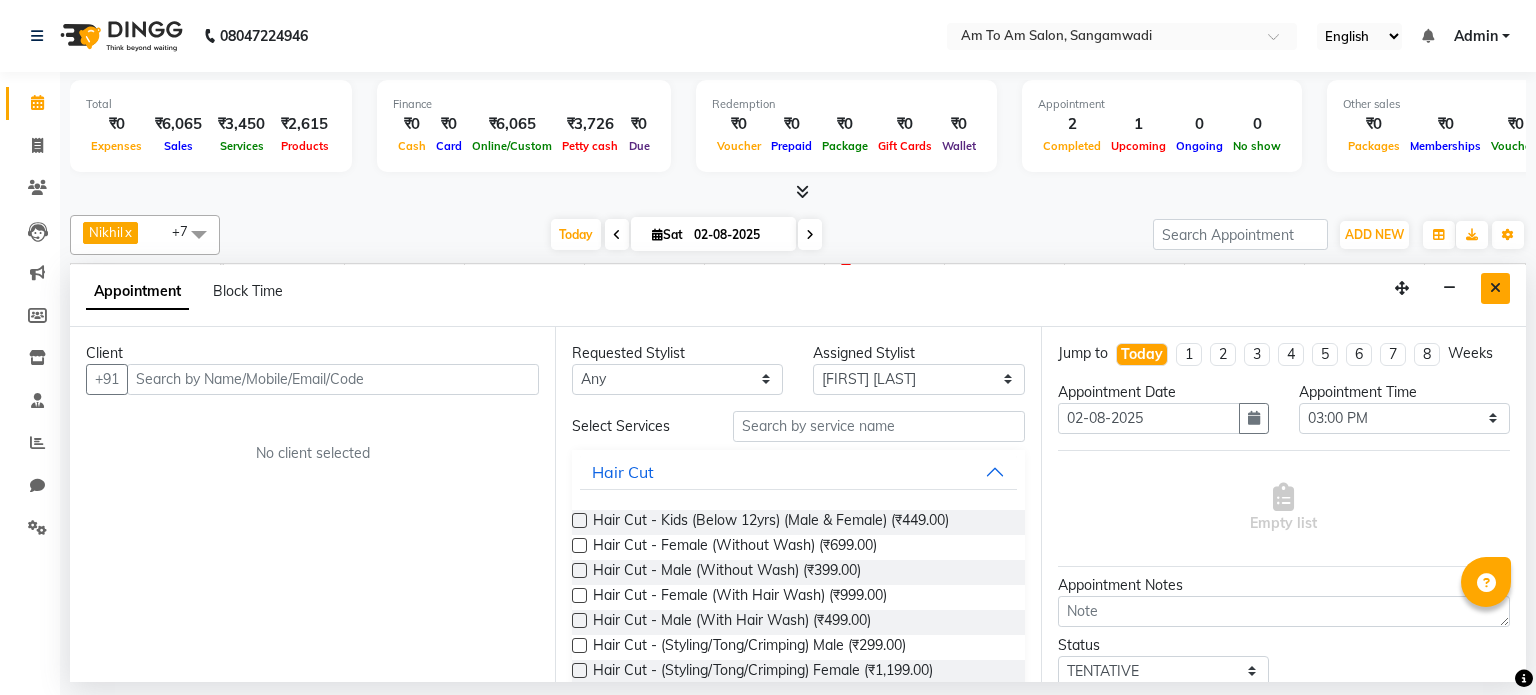 click at bounding box center (1495, 288) 